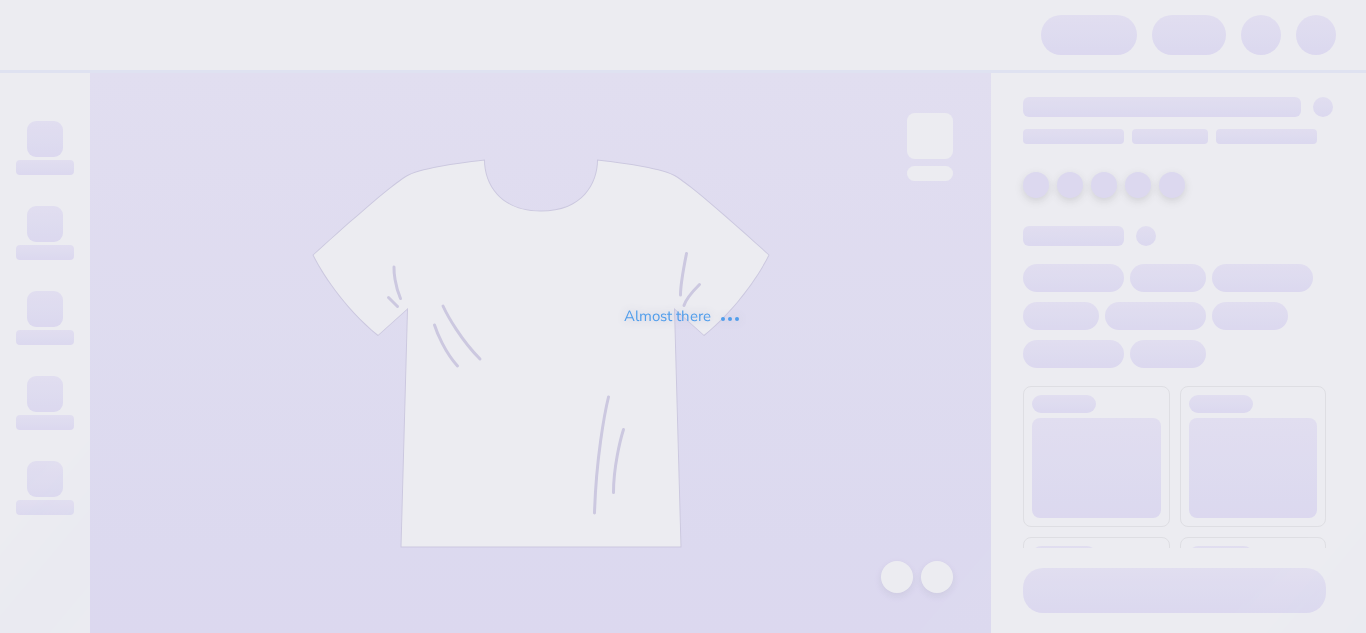scroll, scrollTop: 0, scrollLeft: 0, axis: both 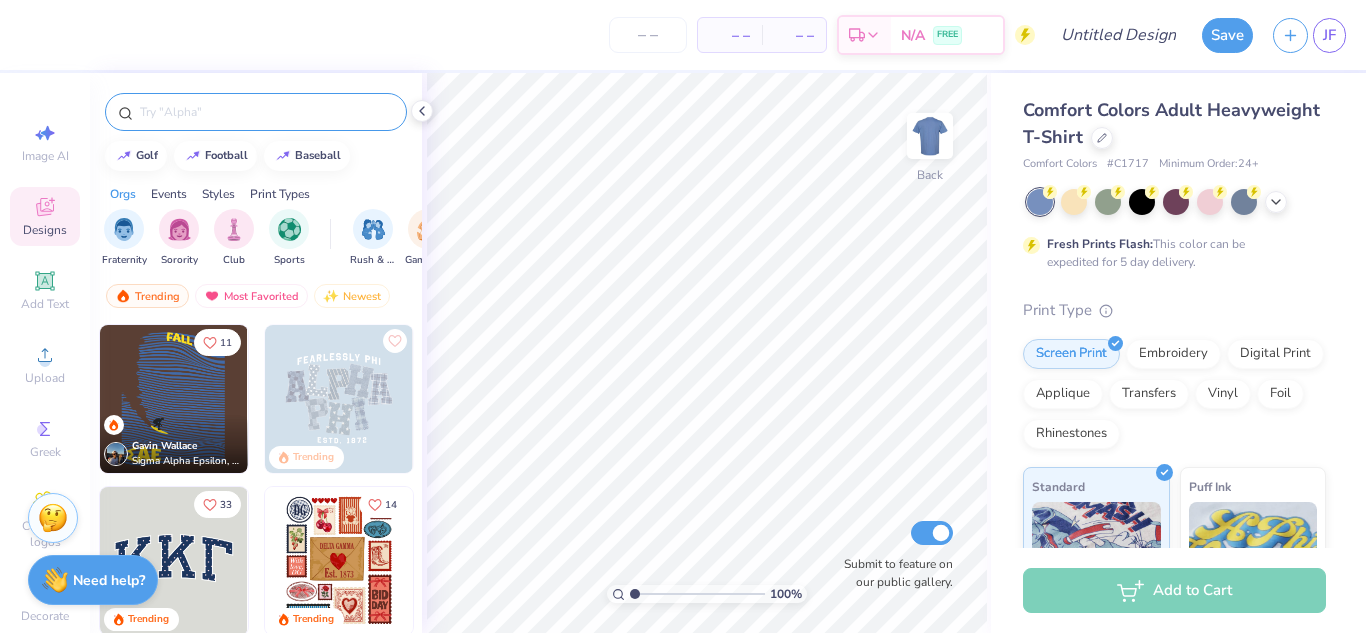 click at bounding box center (266, 112) 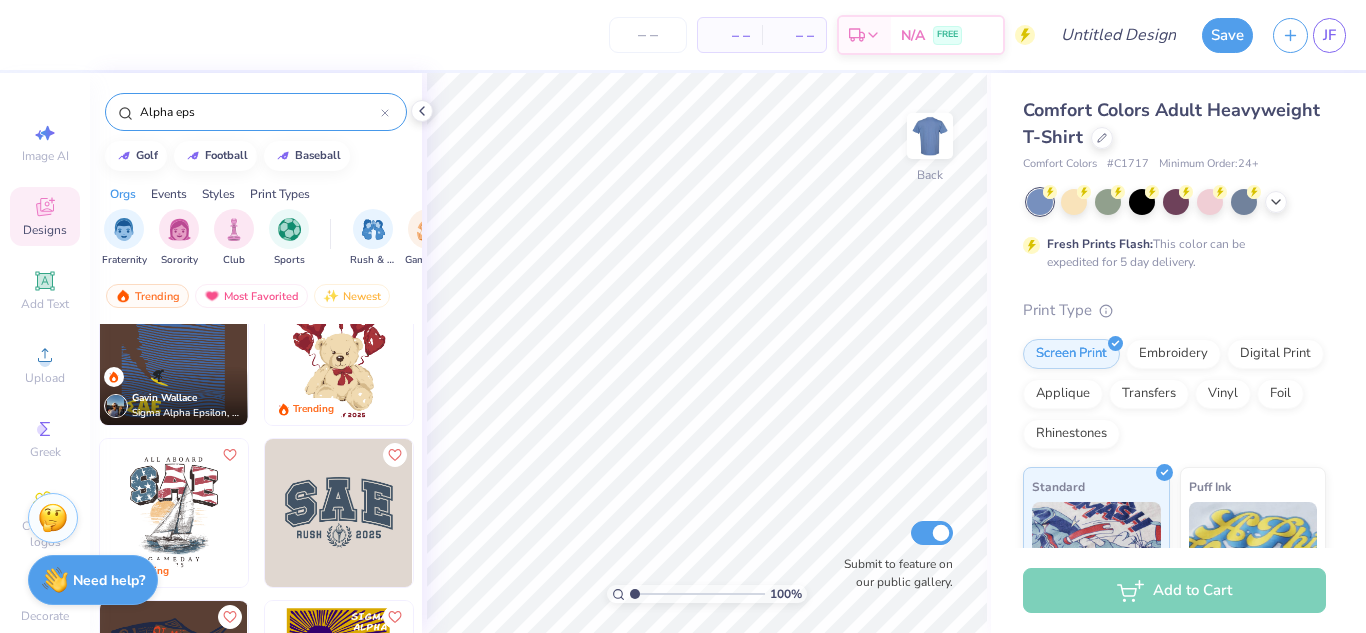 scroll, scrollTop: 21, scrollLeft: 0, axis: vertical 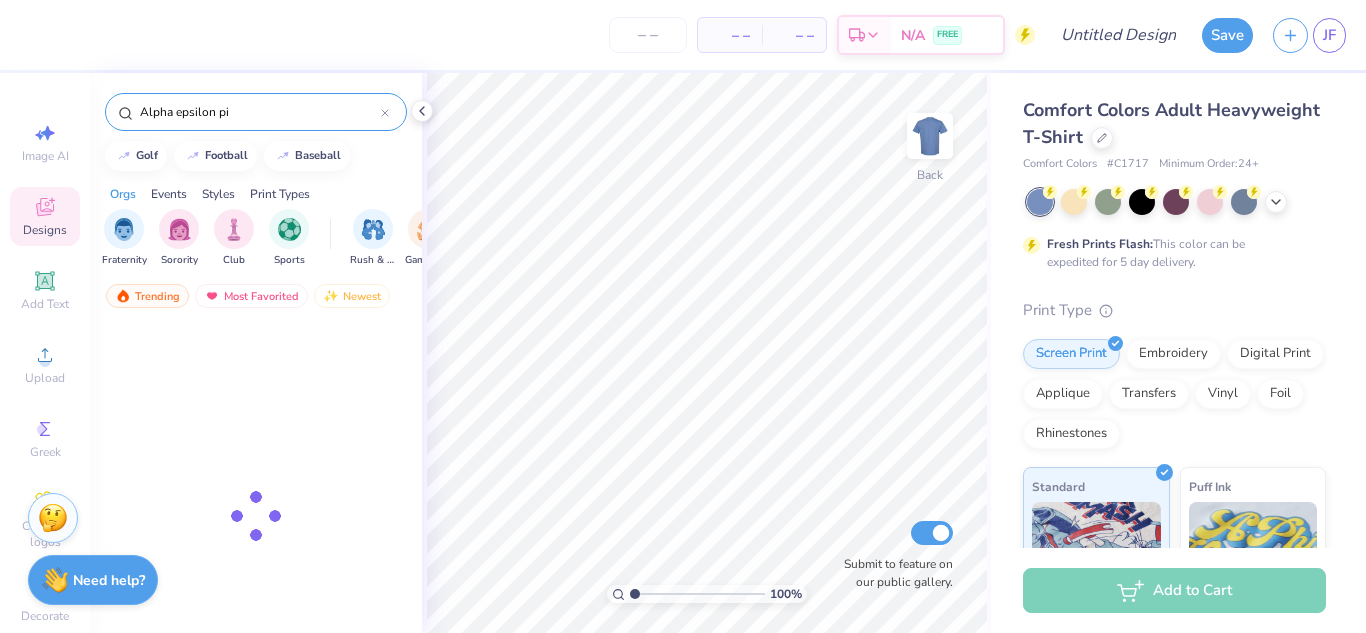 type on "Alpha epsilon pi" 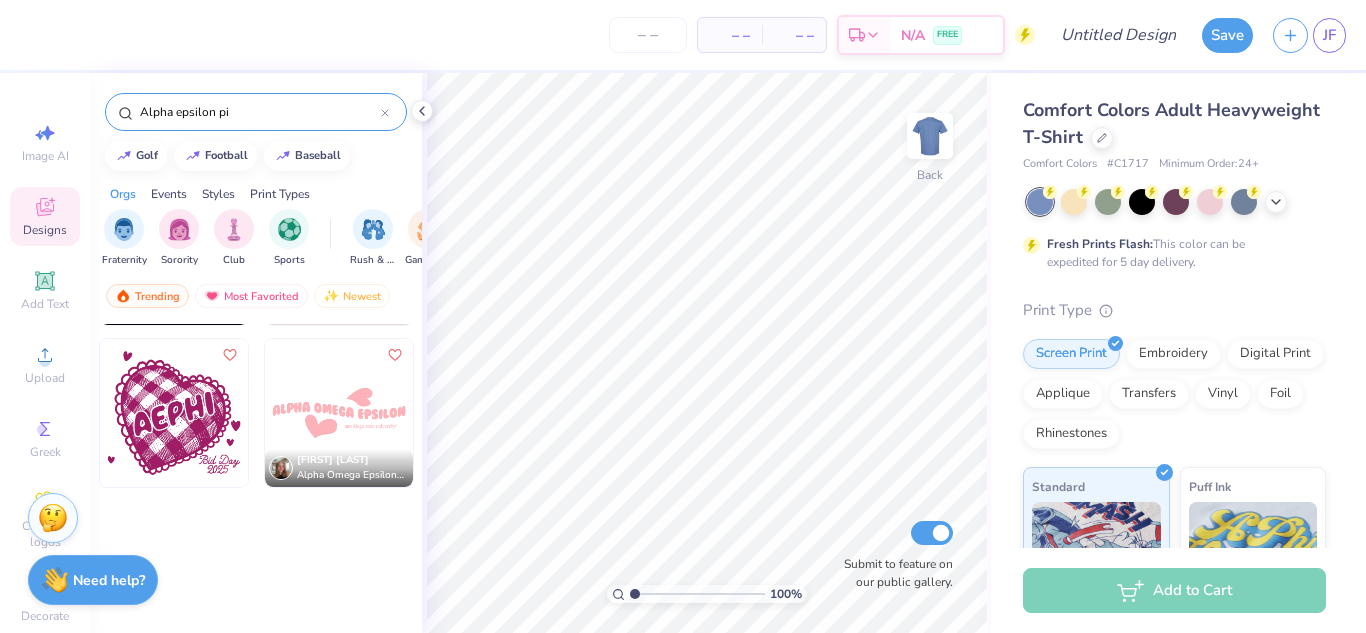 scroll, scrollTop: 2527, scrollLeft: 0, axis: vertical 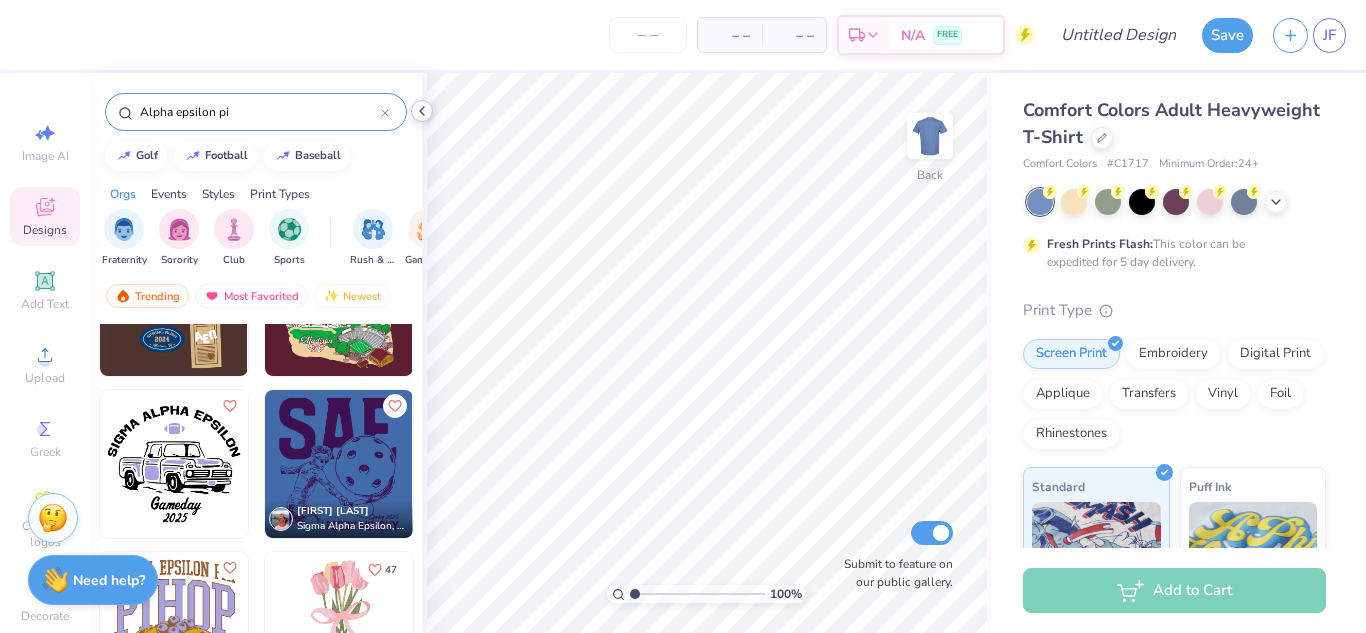 click 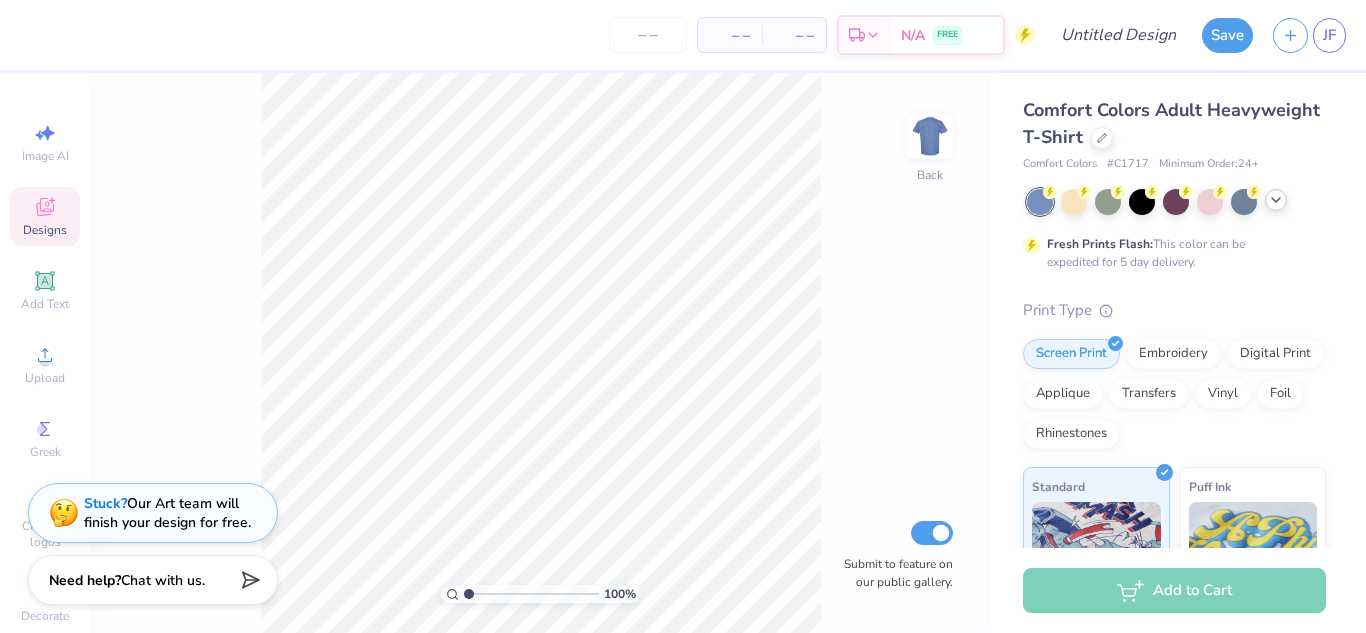 click 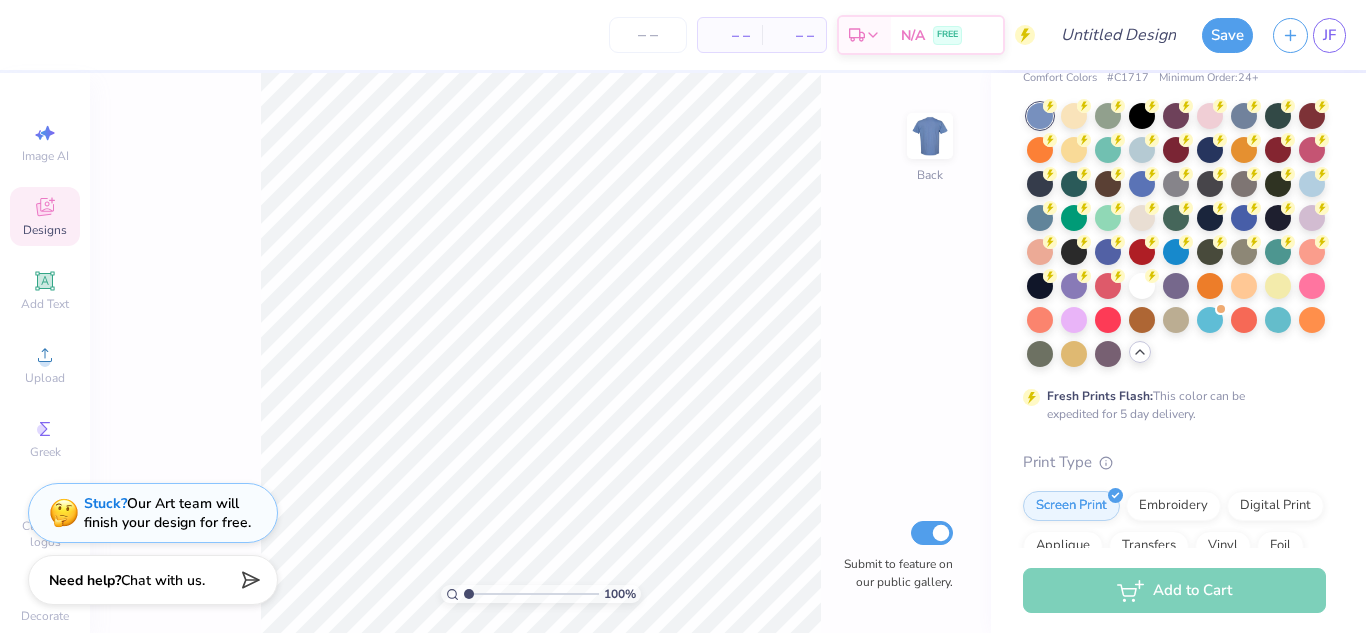 scroll, scrollTop: 87, scrollLeft: 0, axis: vertical 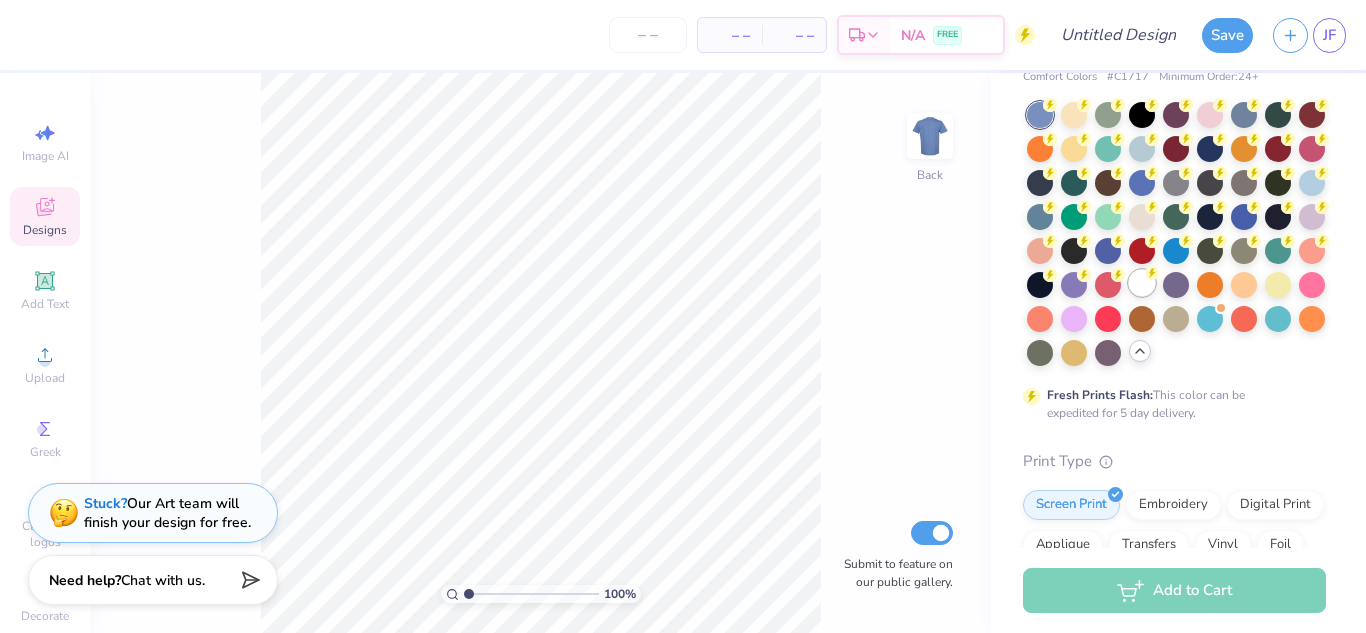 click at bounding box center [1142, 283] 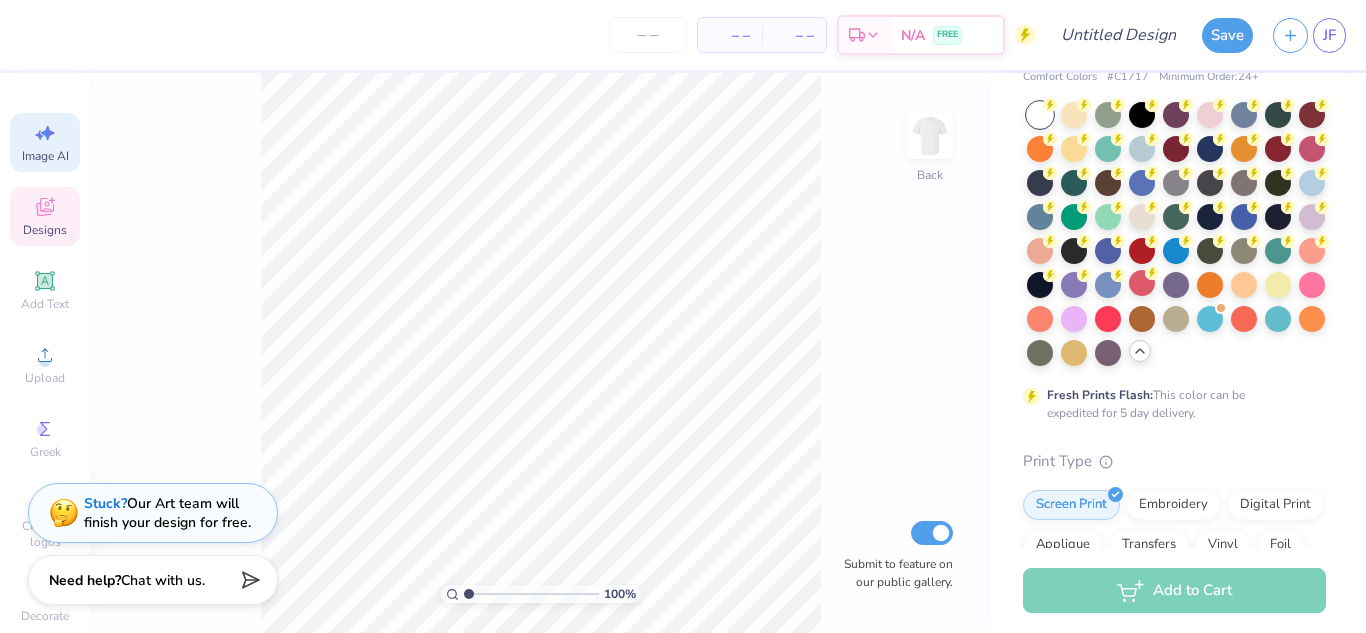 click on "Image AI" at bounding box center [45, 142] 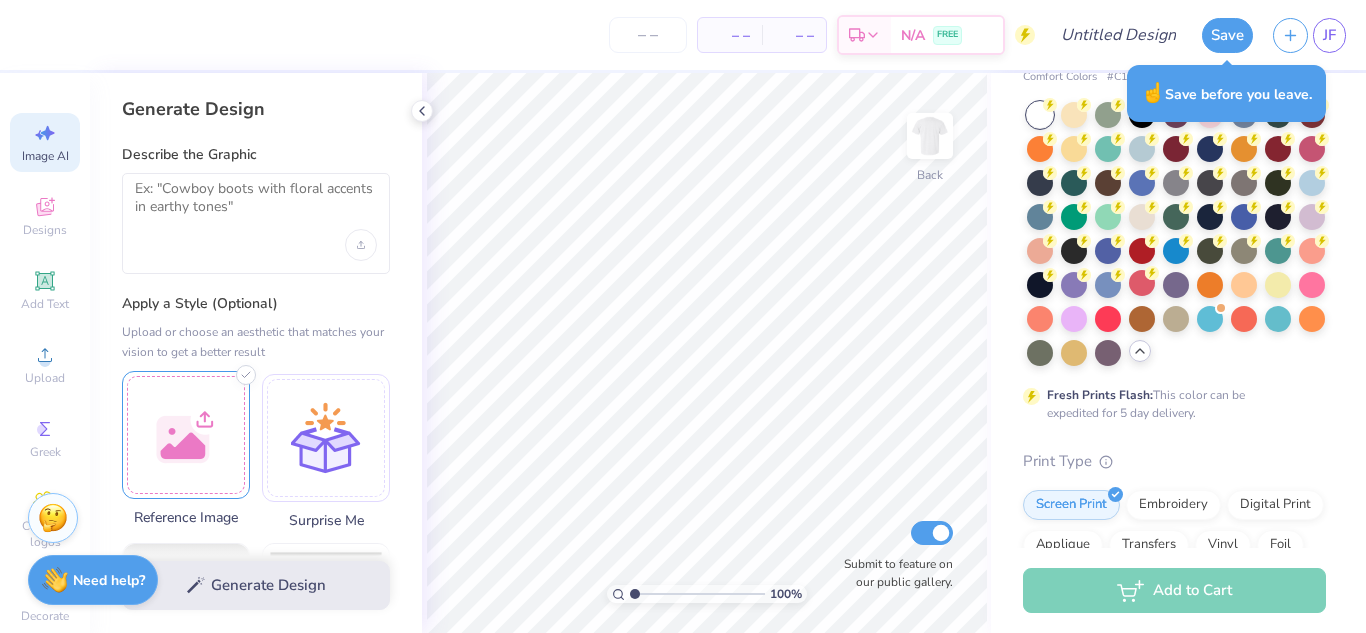 click at bounding box center (186, 435) 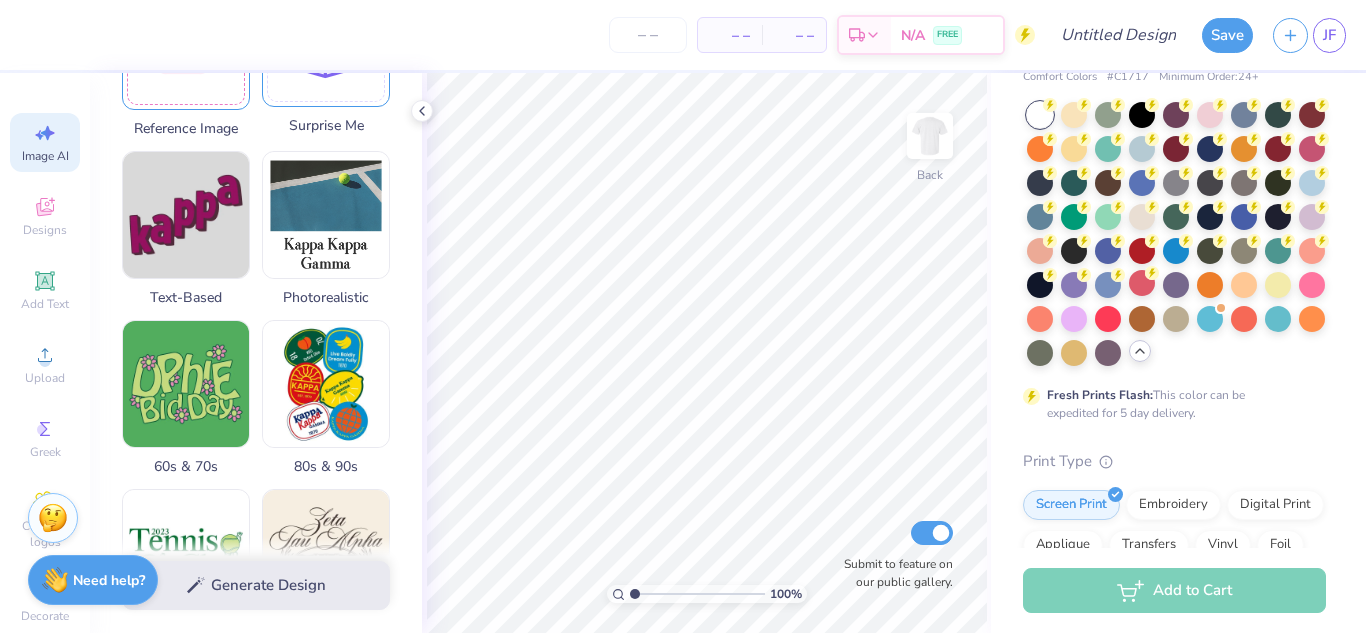 scroll, scrollTop: 393, scrollLeft: 0, axis: vertical 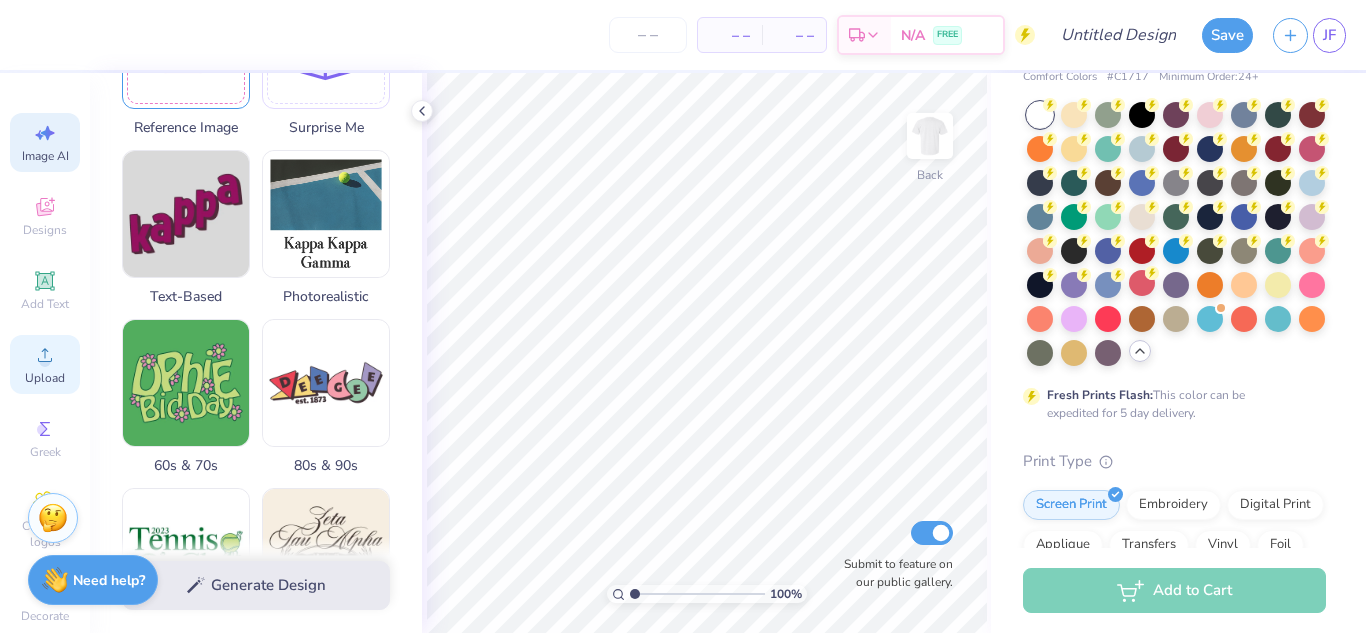click on "Upload" at bounding box center (45, 378) 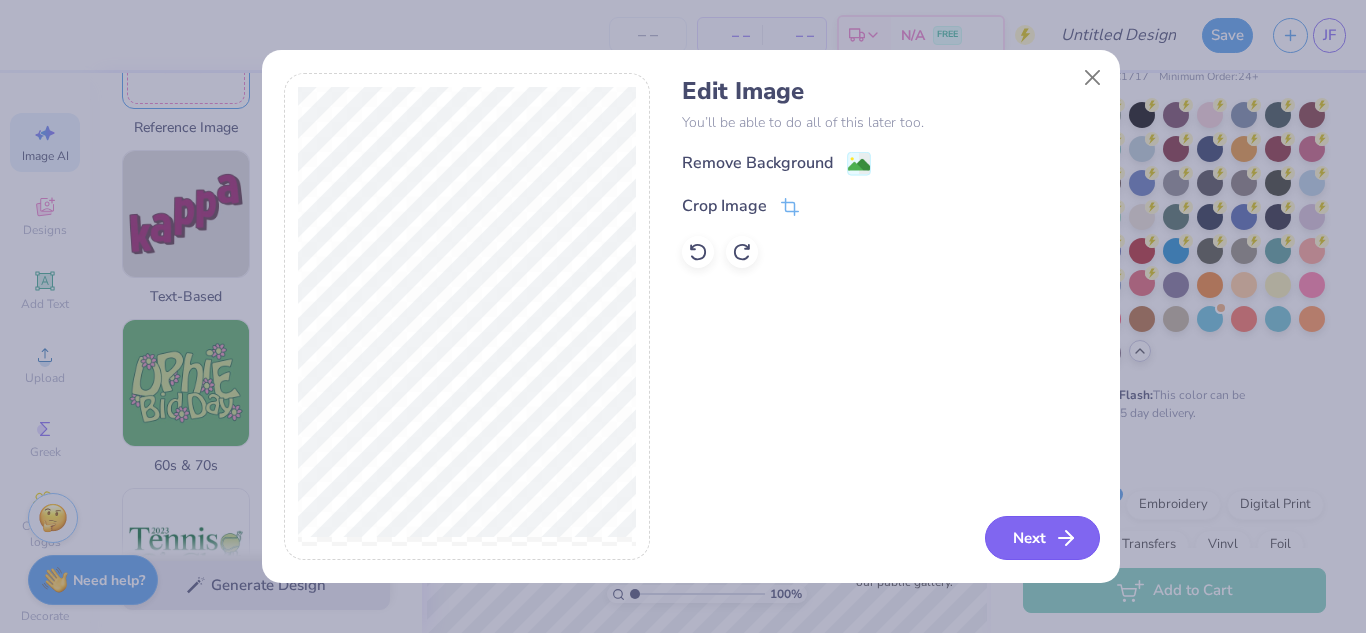 click on "Next" at bounding box center (1042, 538) 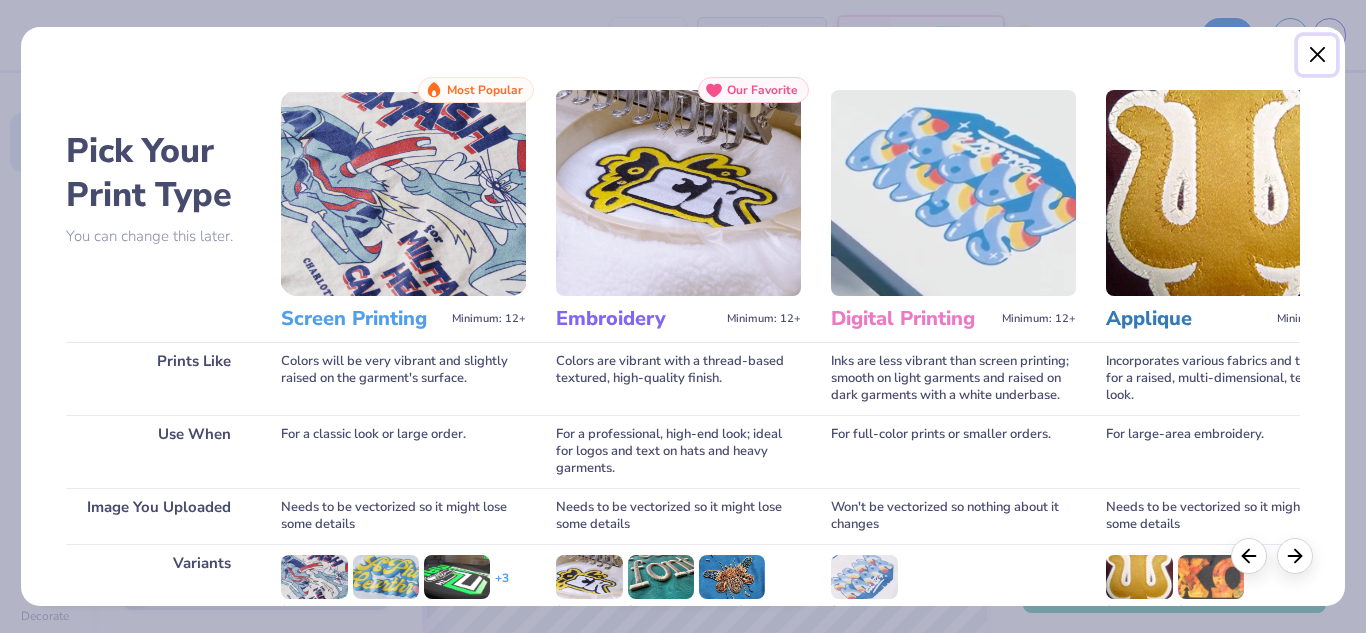 click at bounding box center [1317, 55] 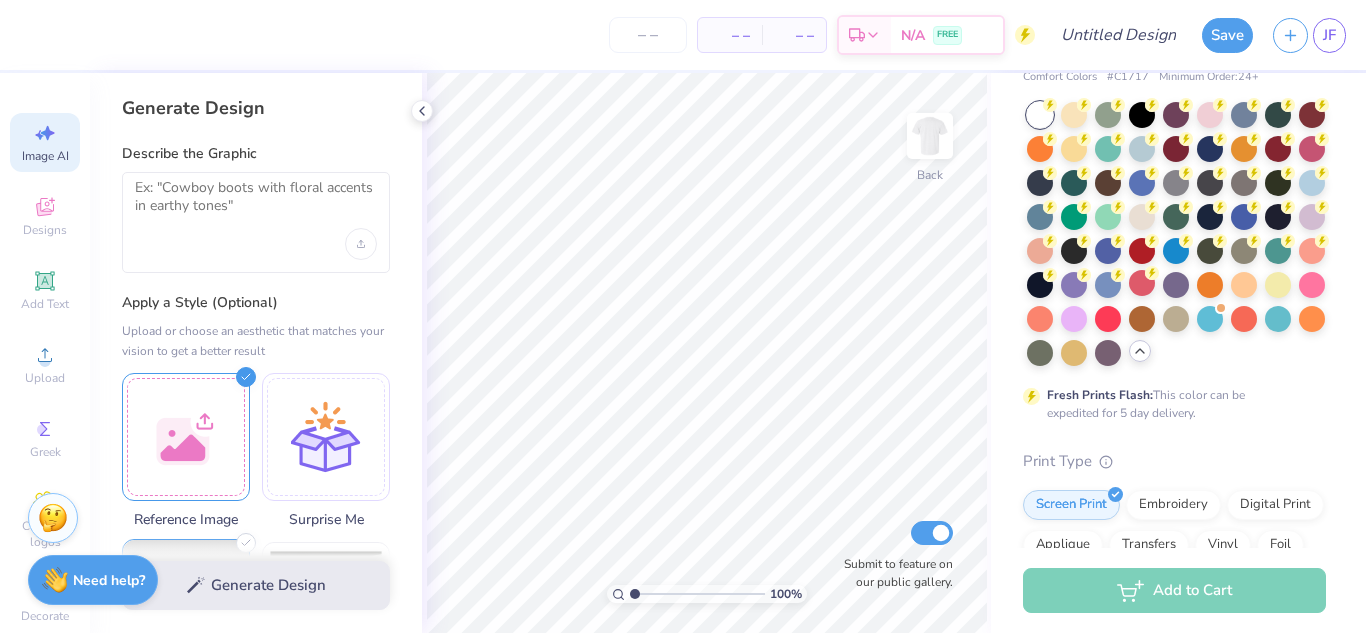 scroll, scrollTop: 0, scrollLeft: 0, axis: both 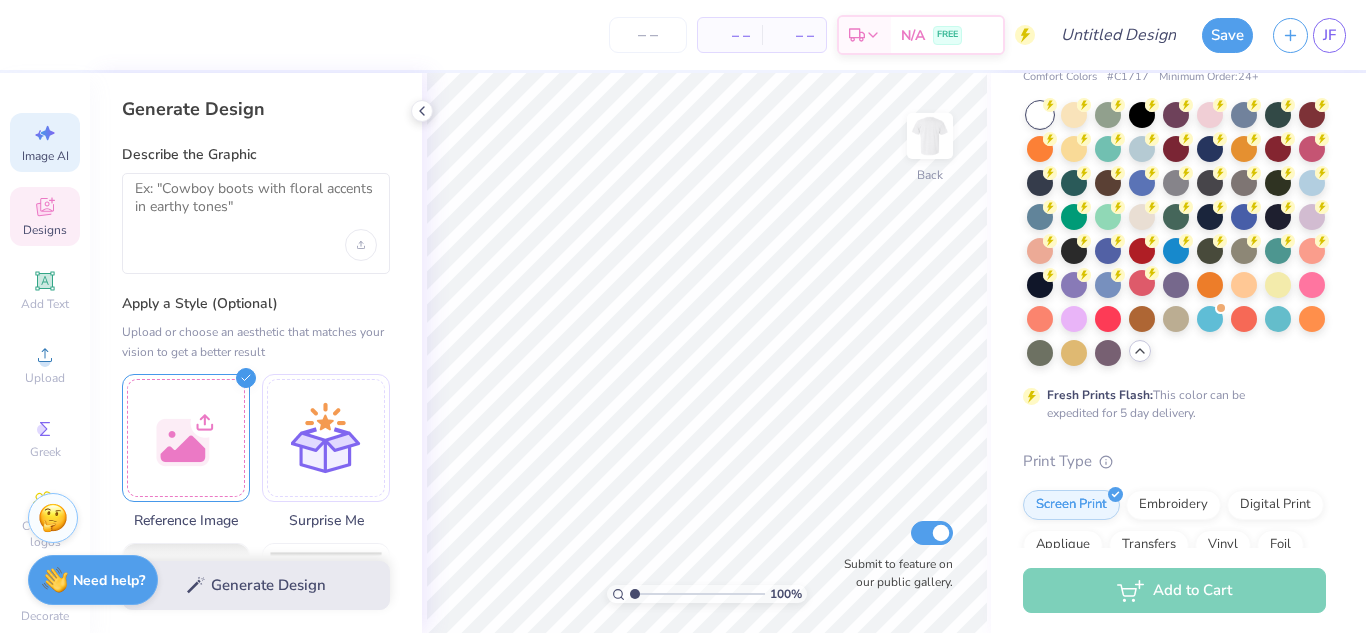 click on "Designs" at bounding box center (45, 216) 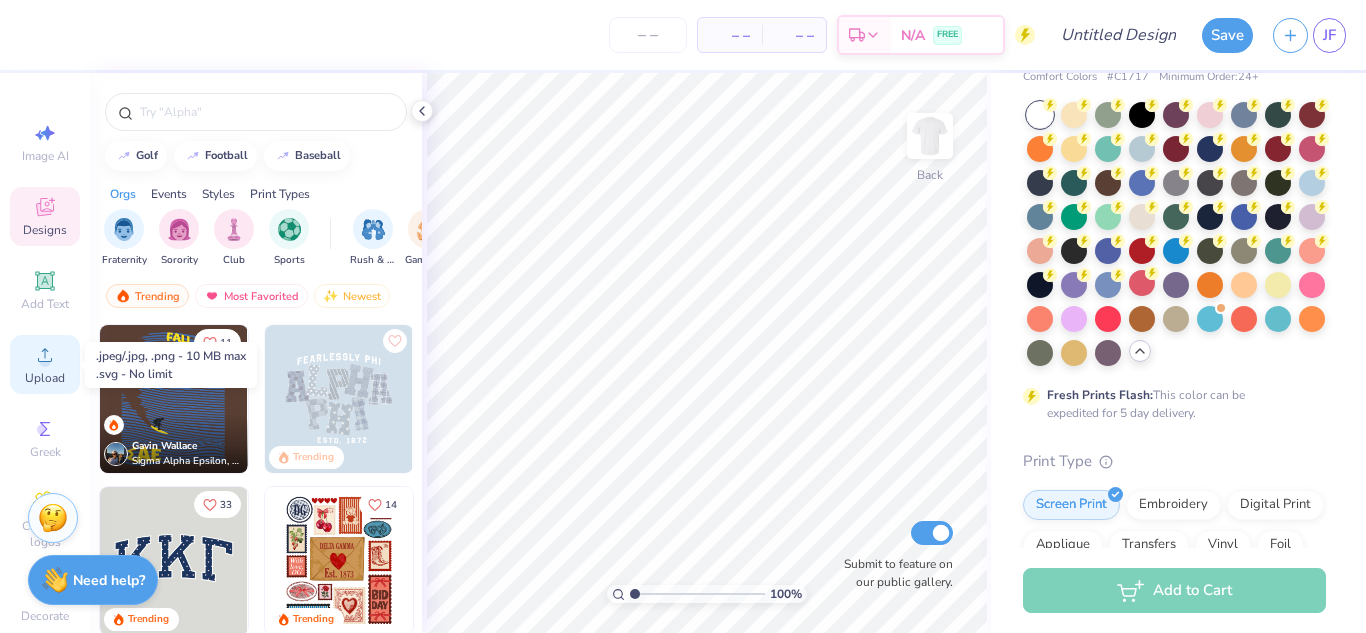 click 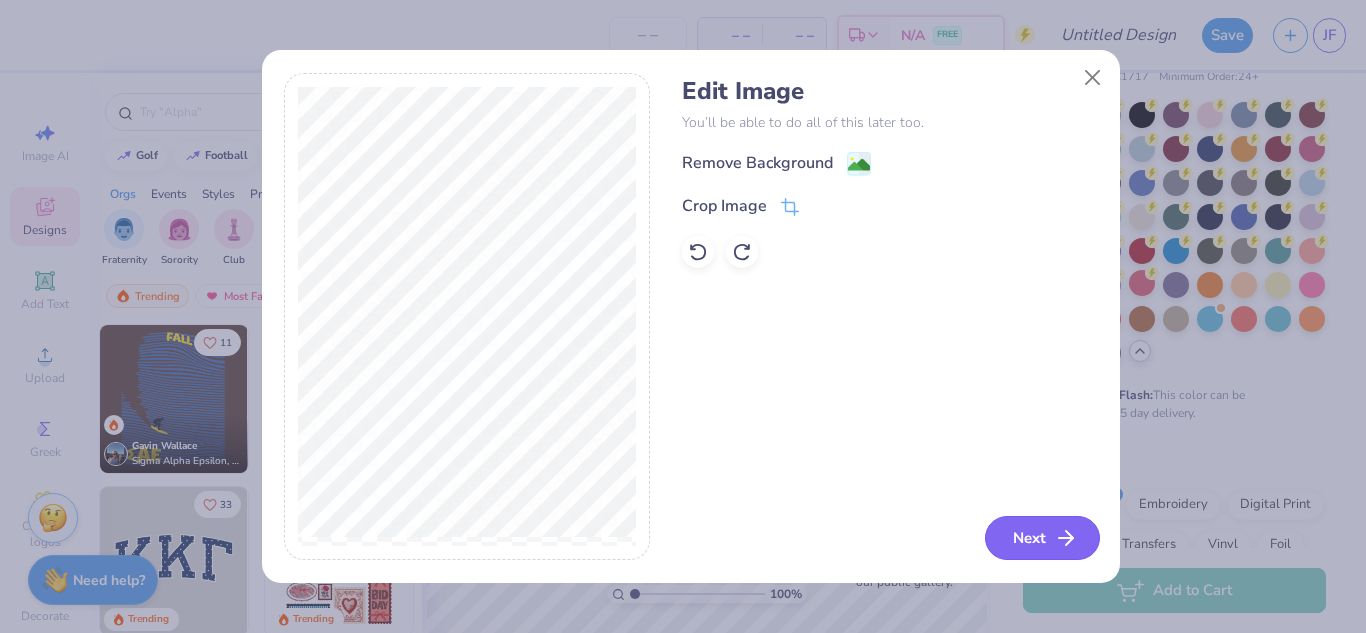 click on "Next" at bounding box center (1042, 538) 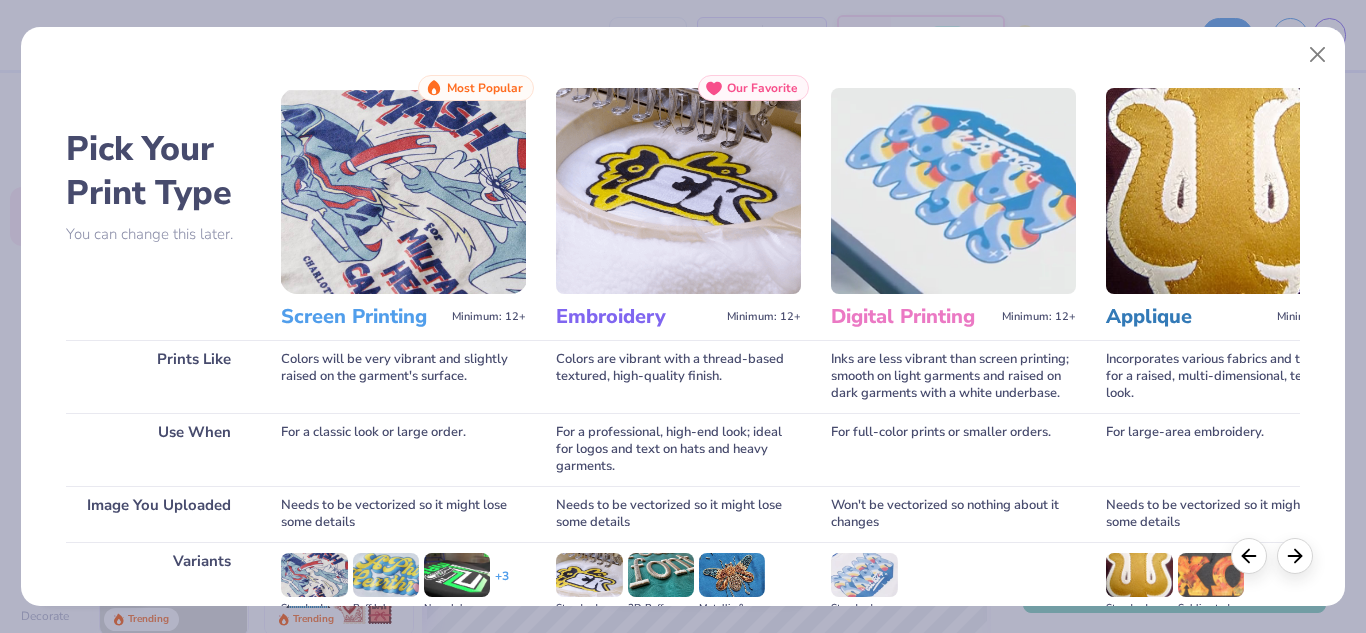 scroll, scrollTop: 264, scrollLeft: 0, axis: vertical 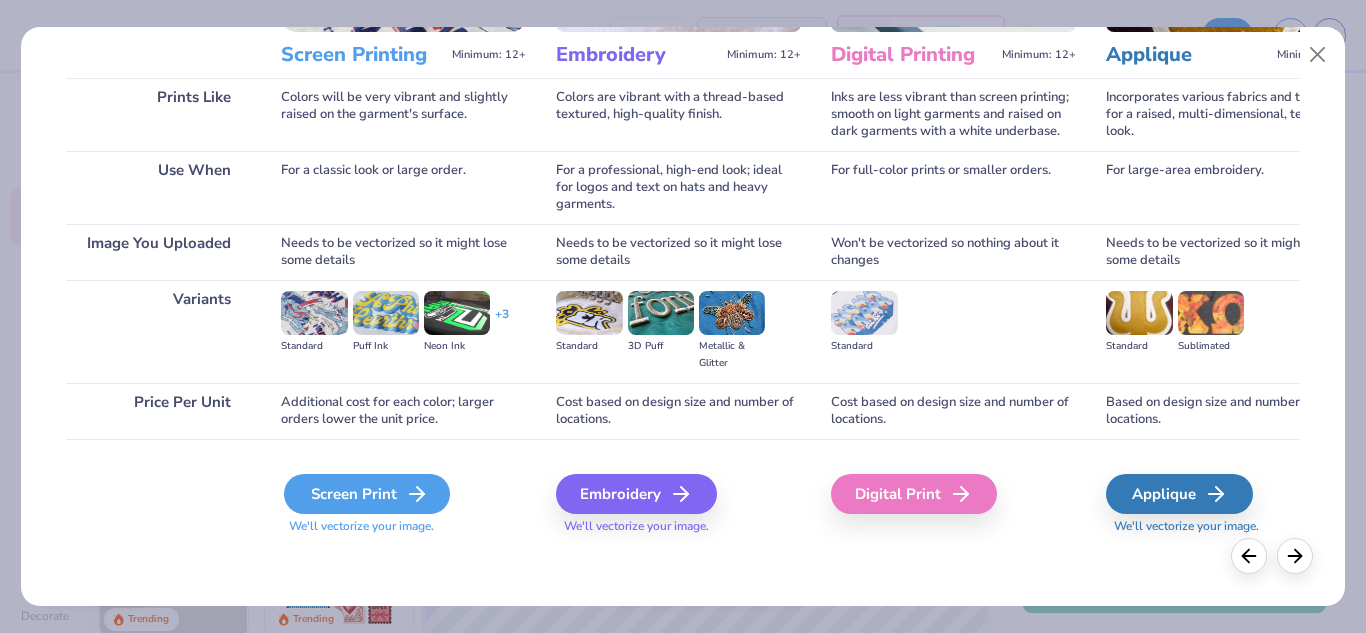 click 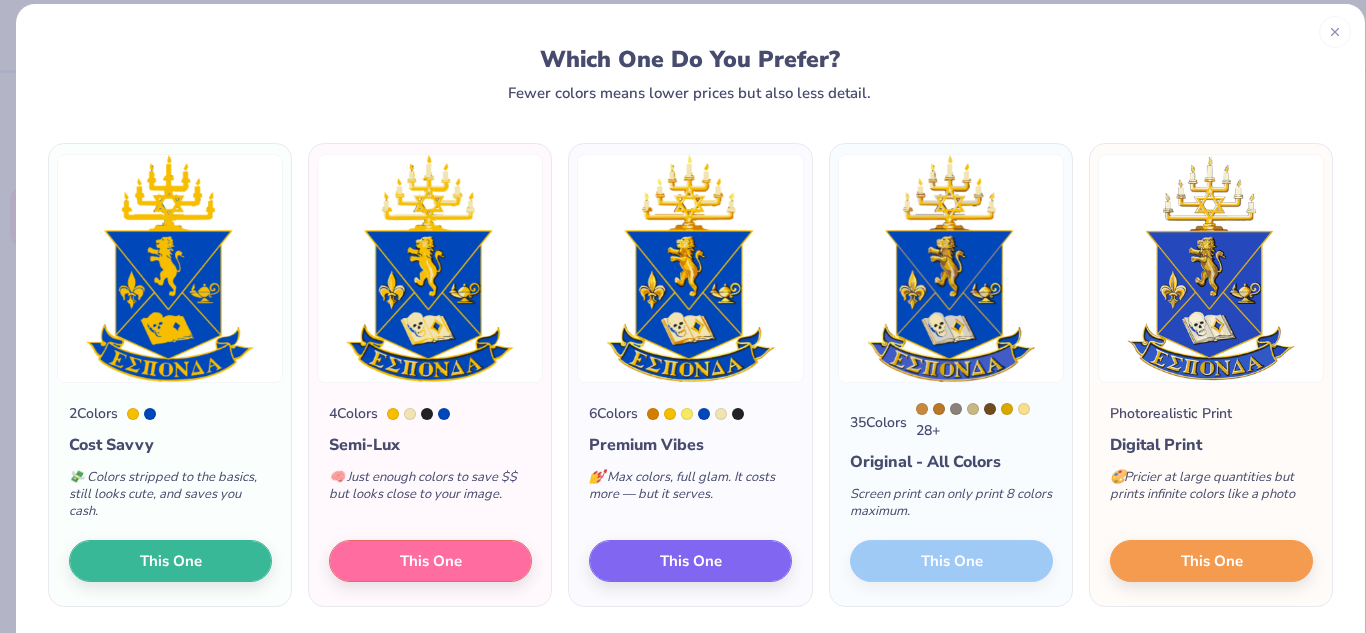 scroll, scrollTop: 24, scrollLeft: 0, axis: vertical 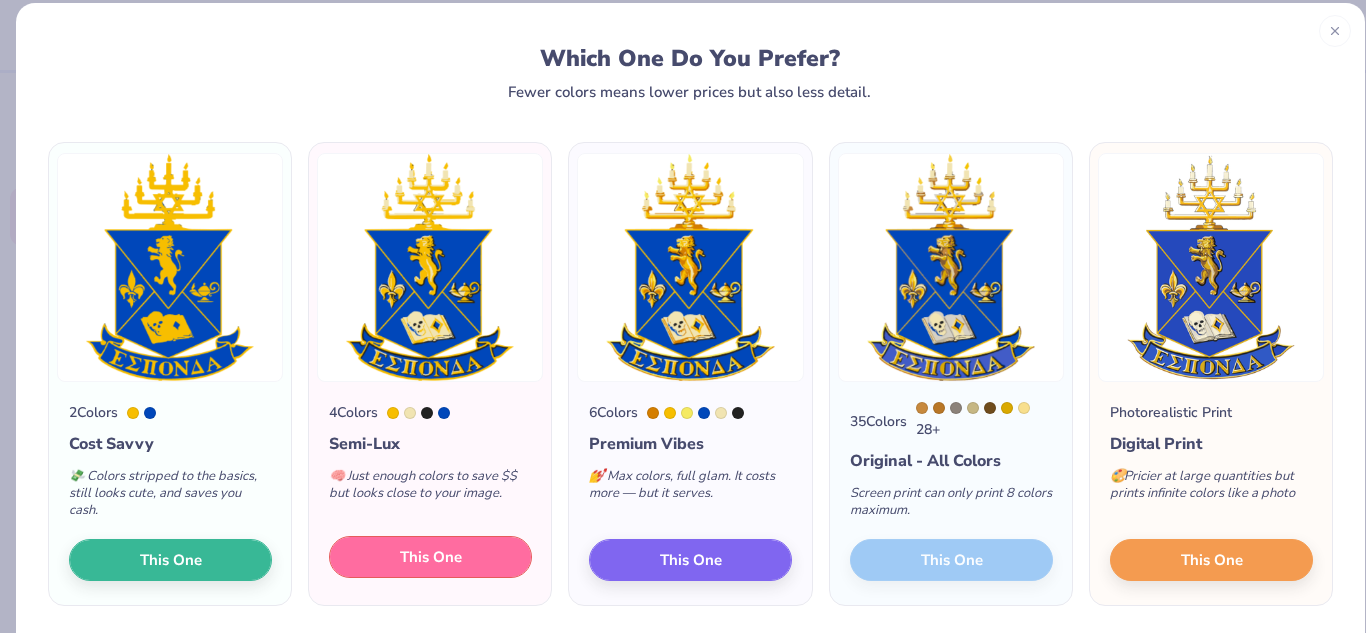 click on "This One" at bounding box center (430, 557) 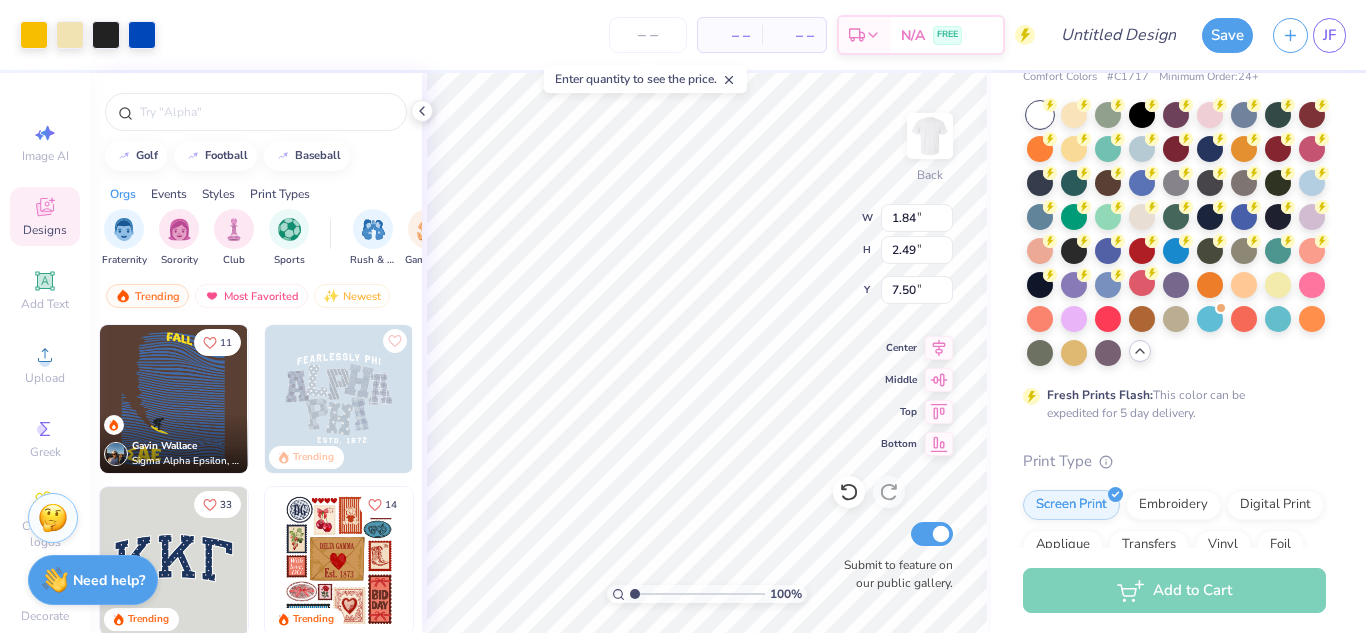 type on "1.84" 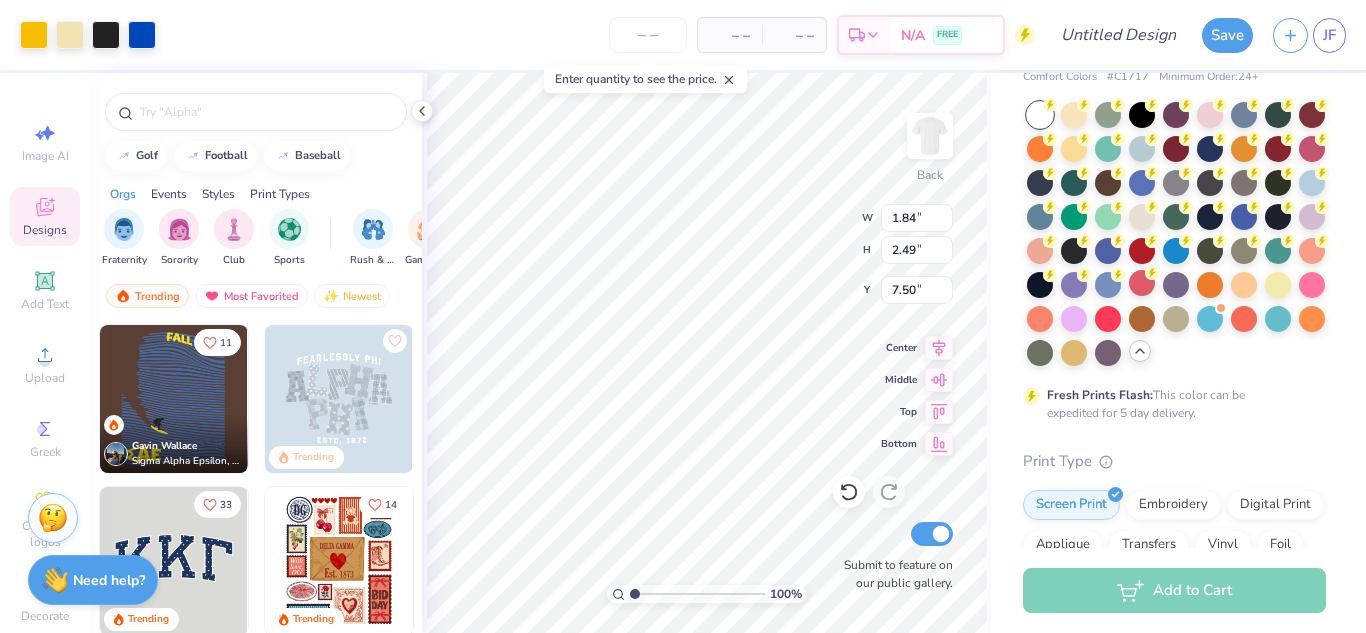 type on "2.49" 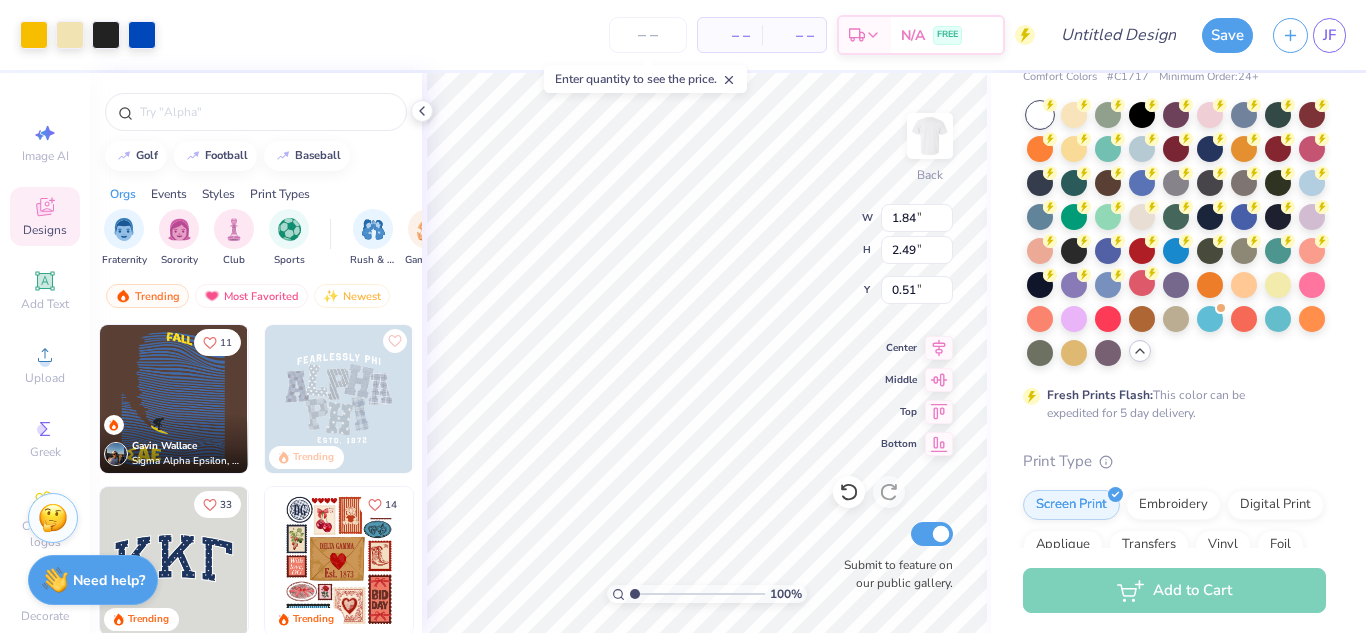 type on "3.00" 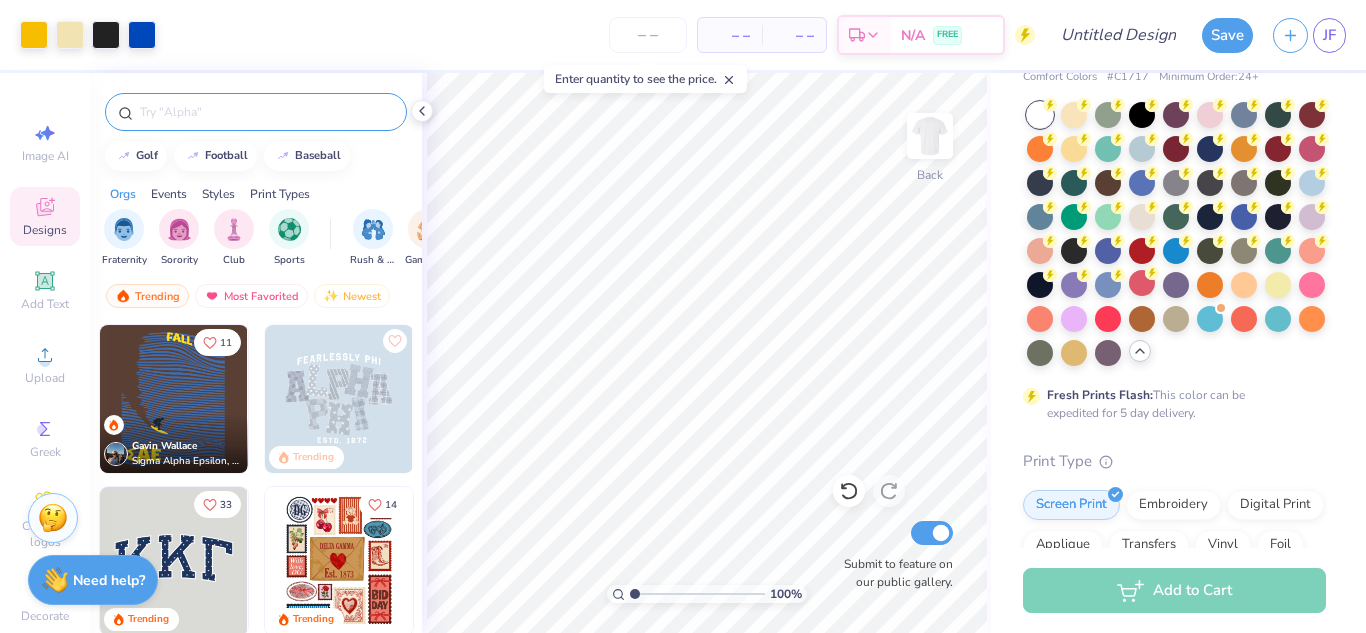 click at bounding box center [266, 112] 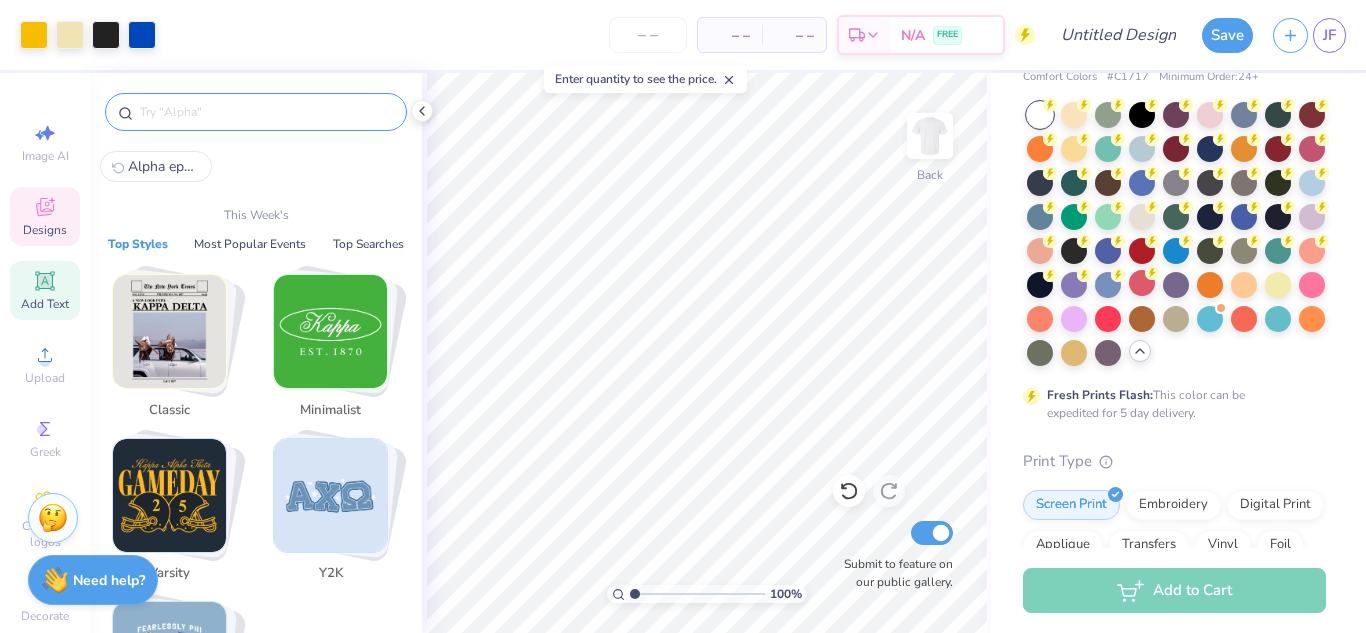 click 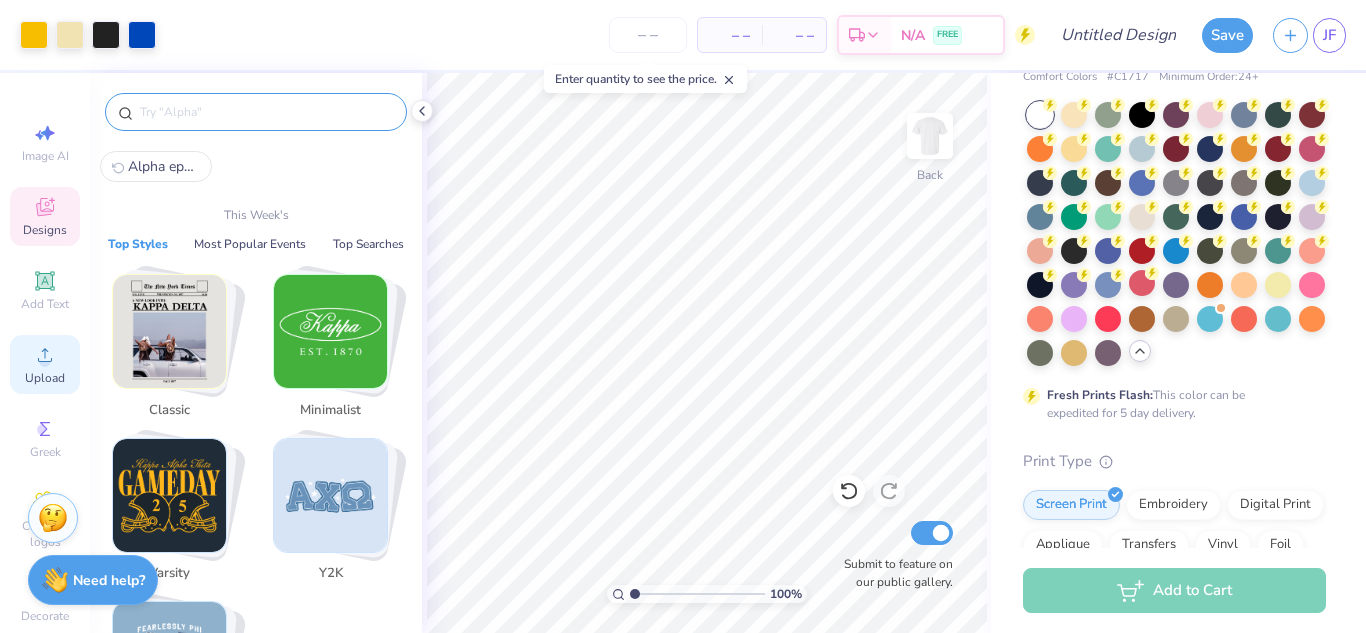 click 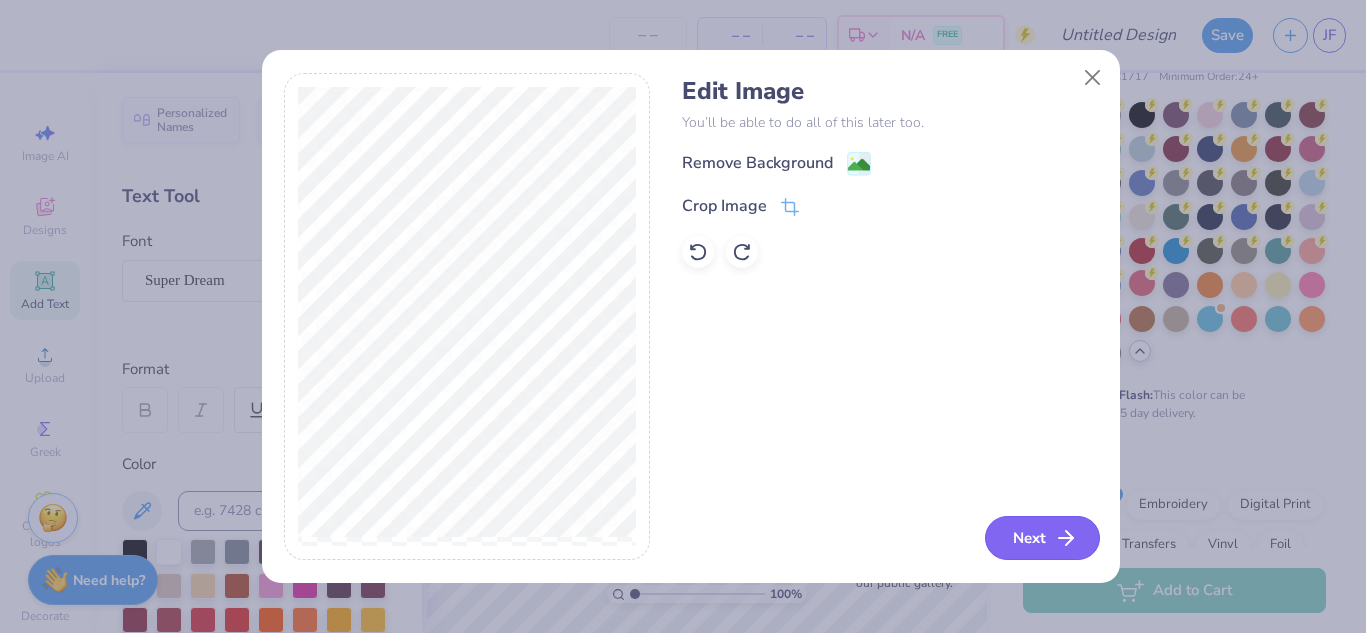 click on "Next" at bounding box center (1042, 538) 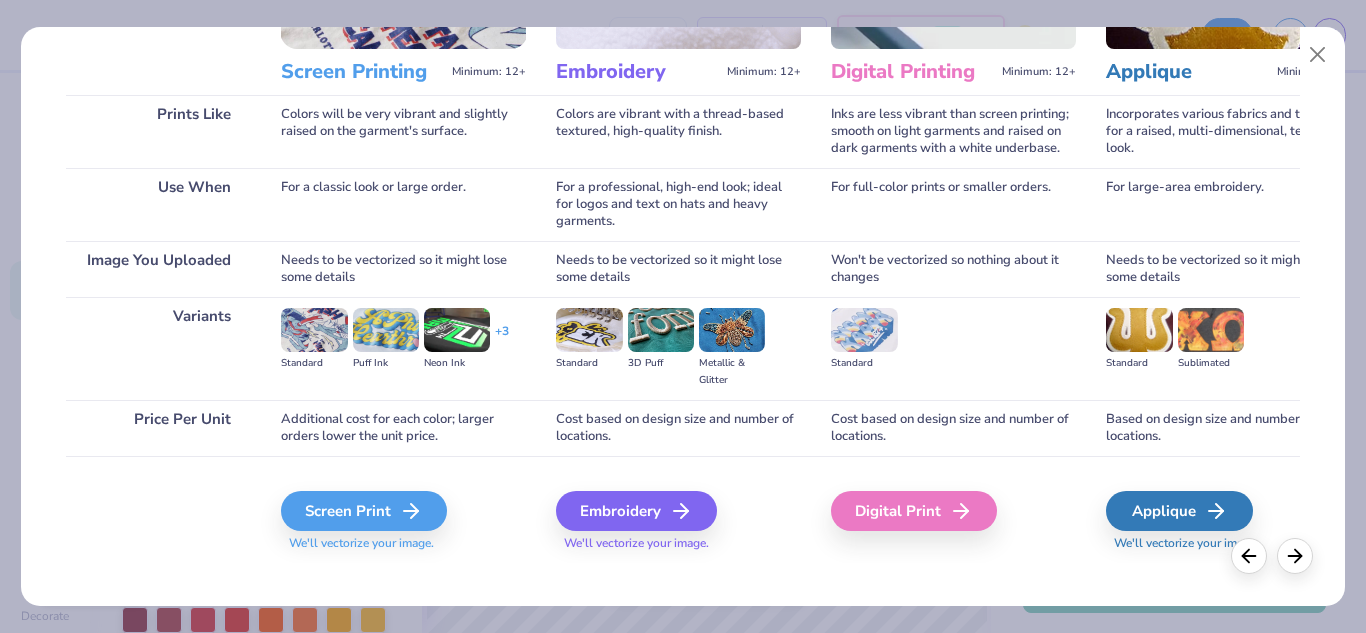 scroll, scrollTop: 260, scrollLeft: 0, axis: vertical 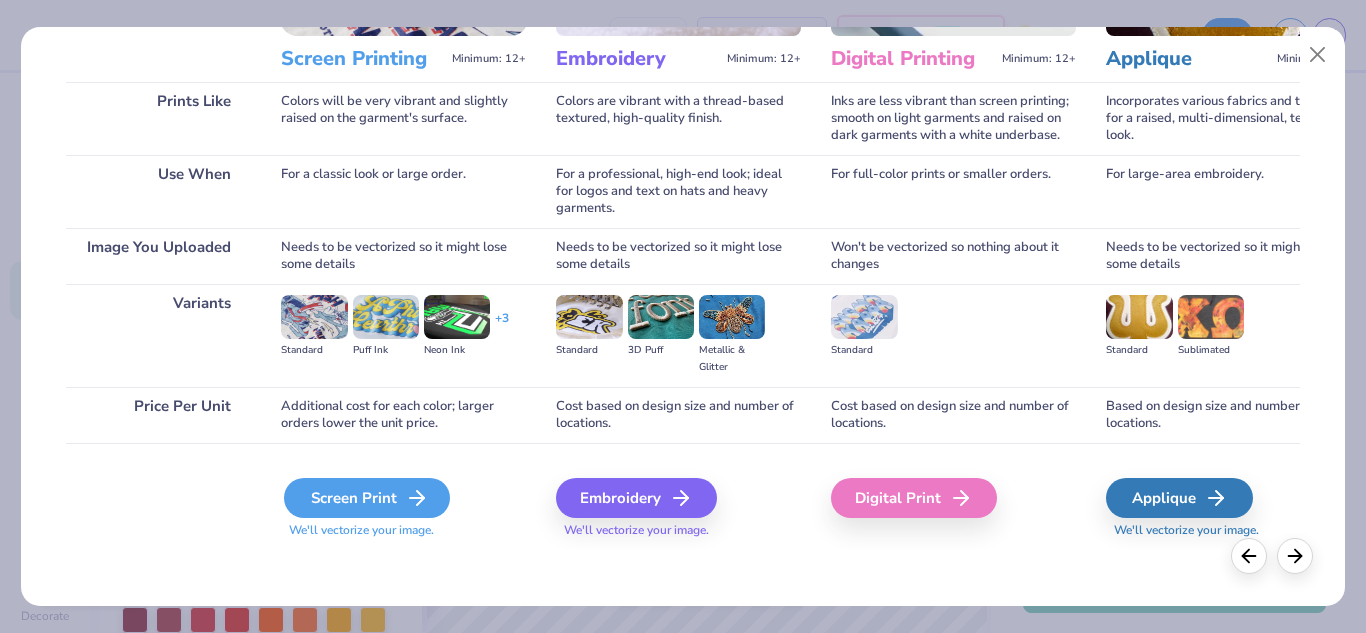click on "Screen Print" at bounding box center [367, 498] 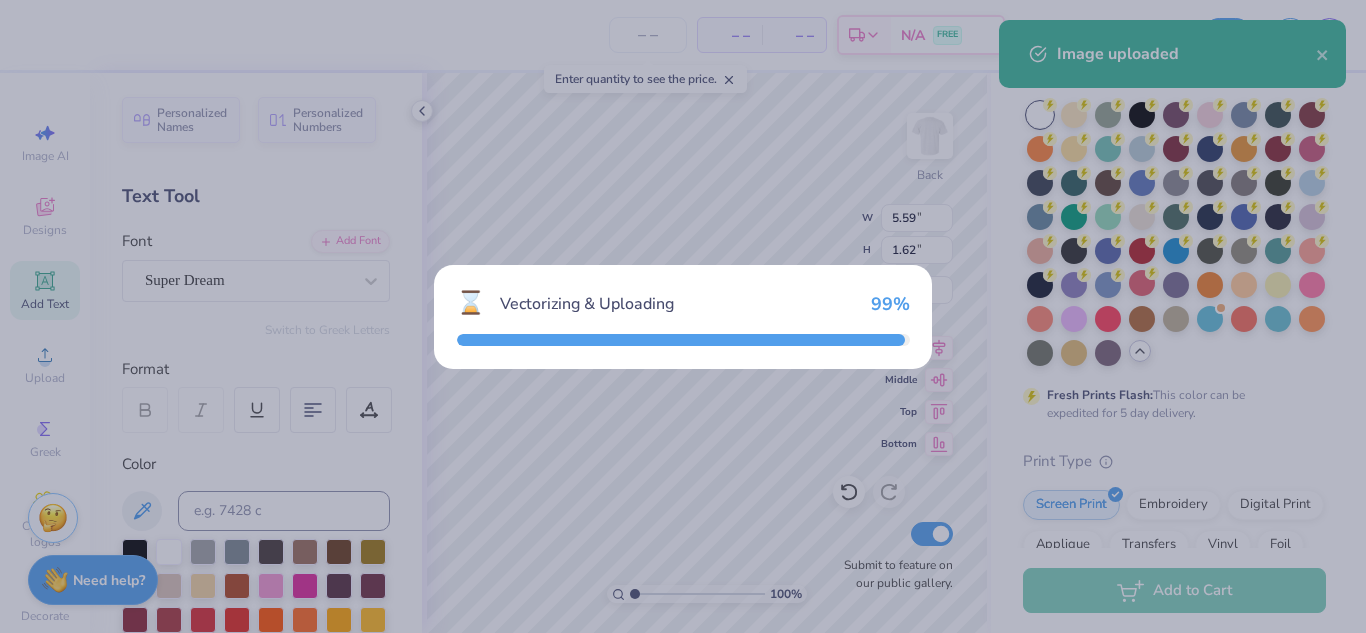 type on "14.17" 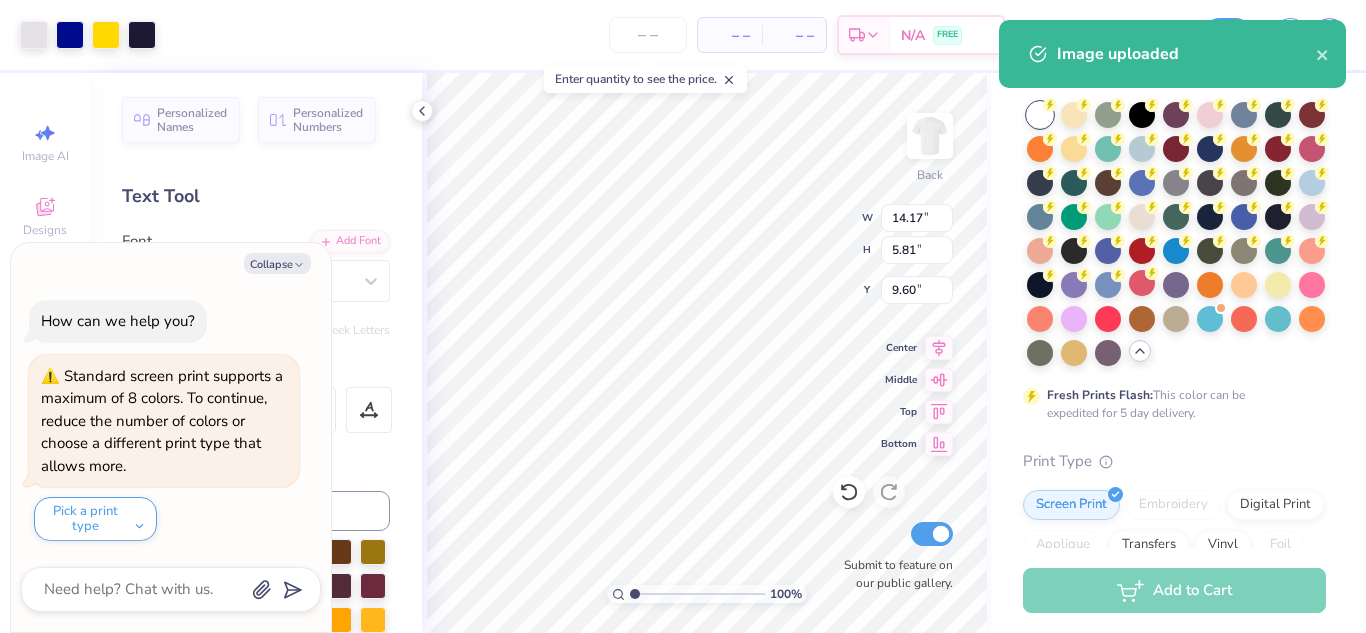 type on "x" 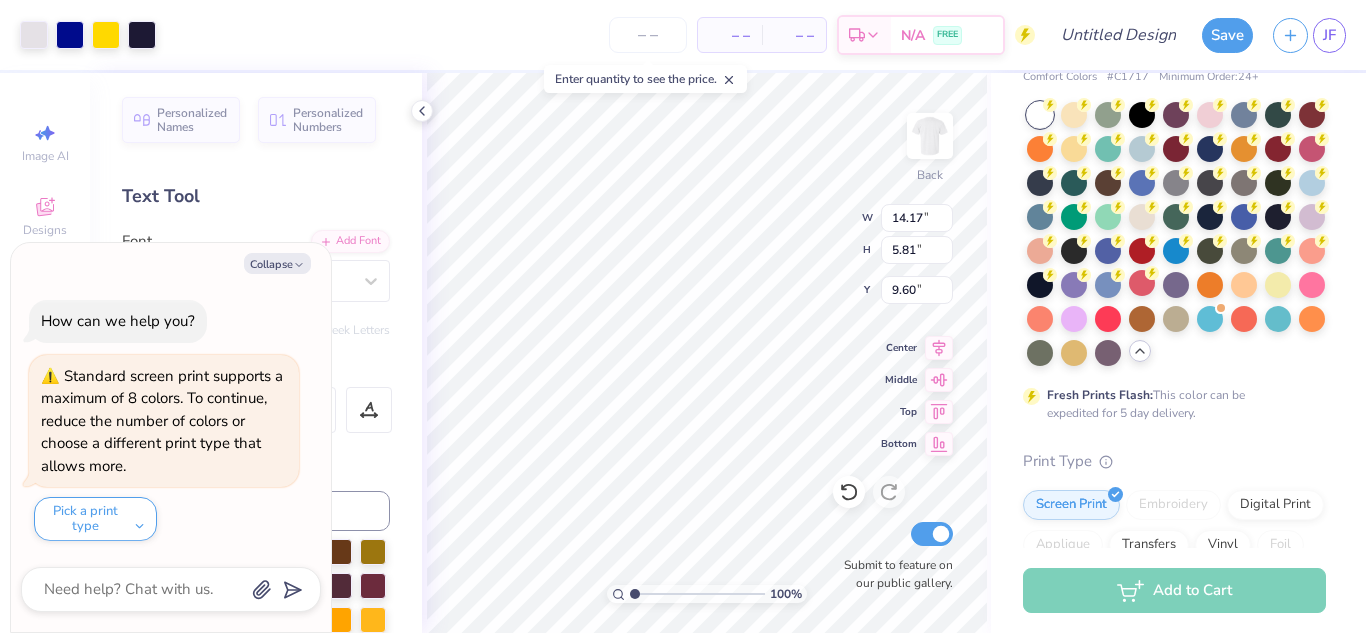 type on "2.99" 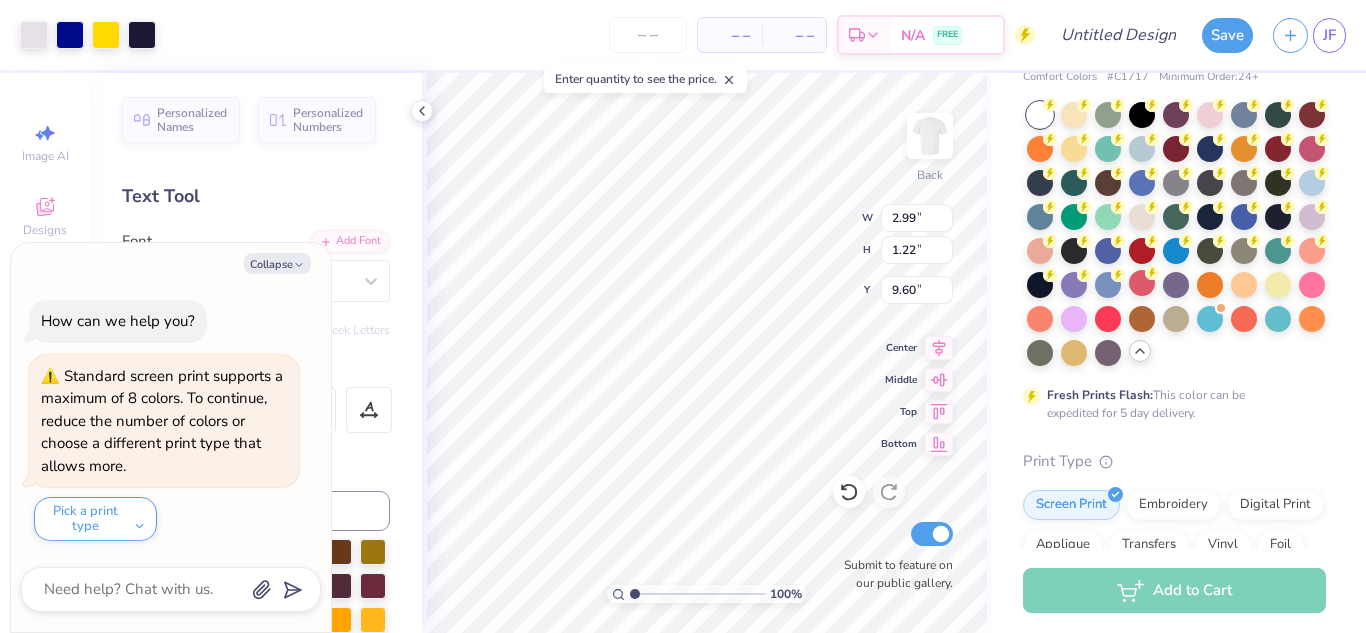 type on "x" 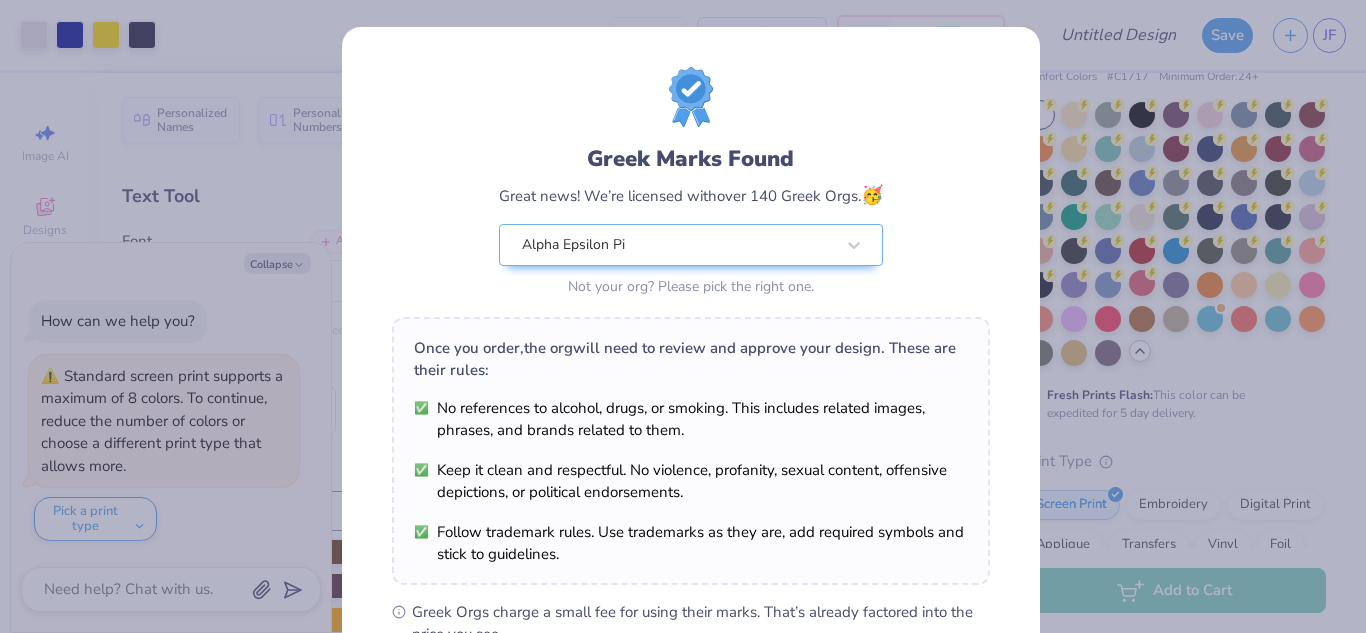 click on "Art colors – – Per Item – – Total Est.  Delivery N/A FREE Design Title Save JF Image AI Designs Add Text Upload Greek Clipart & logos Decorate Personalized Names Personalized Numbers Text Tool  Add Font Font Super Dream Switch to Greek Letters Format Color Styles Text Shape 100  % Back W 2.99 2.99 " H 1.22 1.22 " Y 9.60 9.60 " Center Middle Top Bottom Submit to feature on our public gallery. Comfort Colors Adult Heavyweight T-Shirt Comfort Colors # C1717 Minimum Order:  24 +   Fresh Prints Flash:  This color can be expedited for 5 day delivery. Print Type Screen Print Embroidery Digital Print Applique Transfers Vinyl Foil Rhinestones Standard Puff Ink Neon Ink Metallic & Glitter Ink Glow in the Dark Ink Water based Ink Add to Cart Stuck?  Our Art team will finish your design for free. Need help?  Chat with us.
Enter quantity to see the price. Collapse How can we help you? Pick a print type x Greek Marks Found Great news! We’re licensed with 🥳 No" at bounding box center (683, 316) 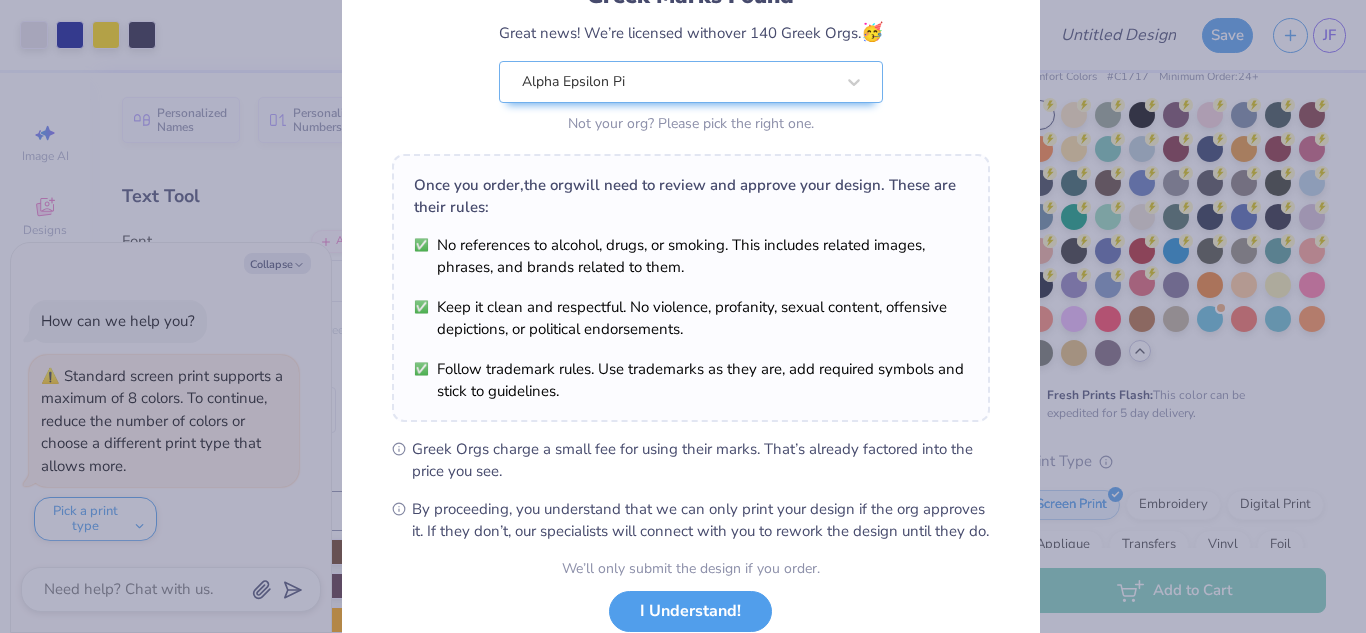 scroll, scrollTop: 233, scrollLeft: 0, axis: vertical 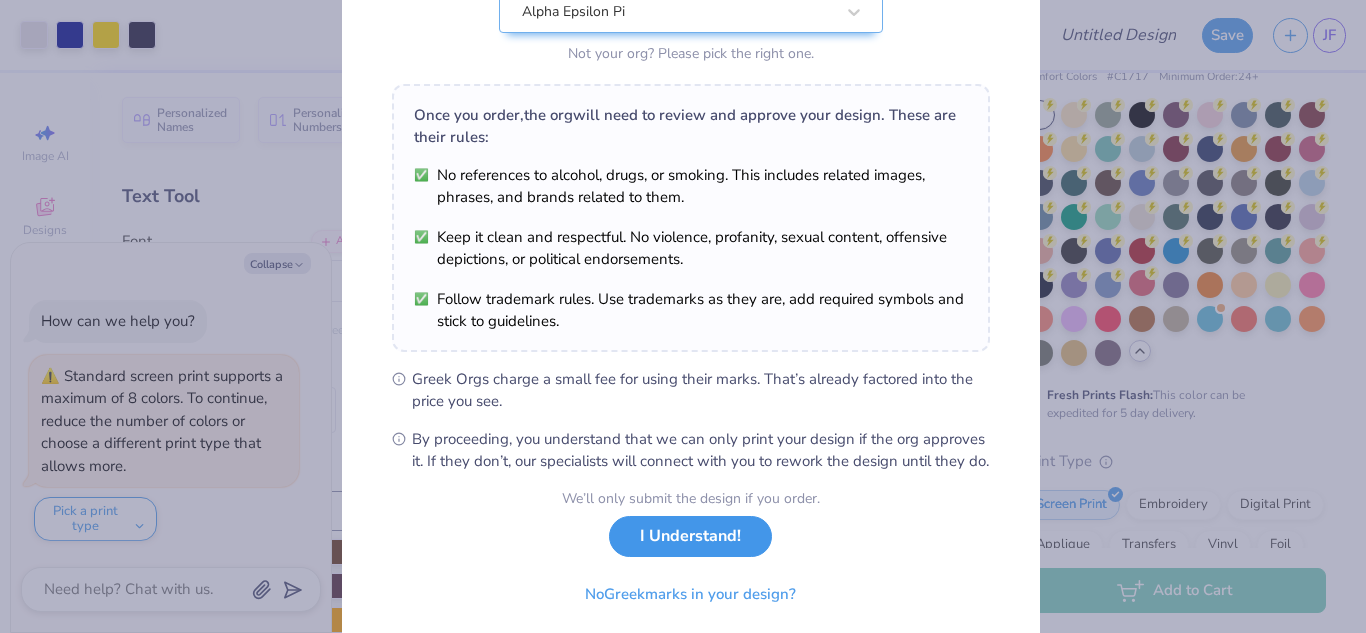 click on "I Understand!" at bounding box center [690, 536] 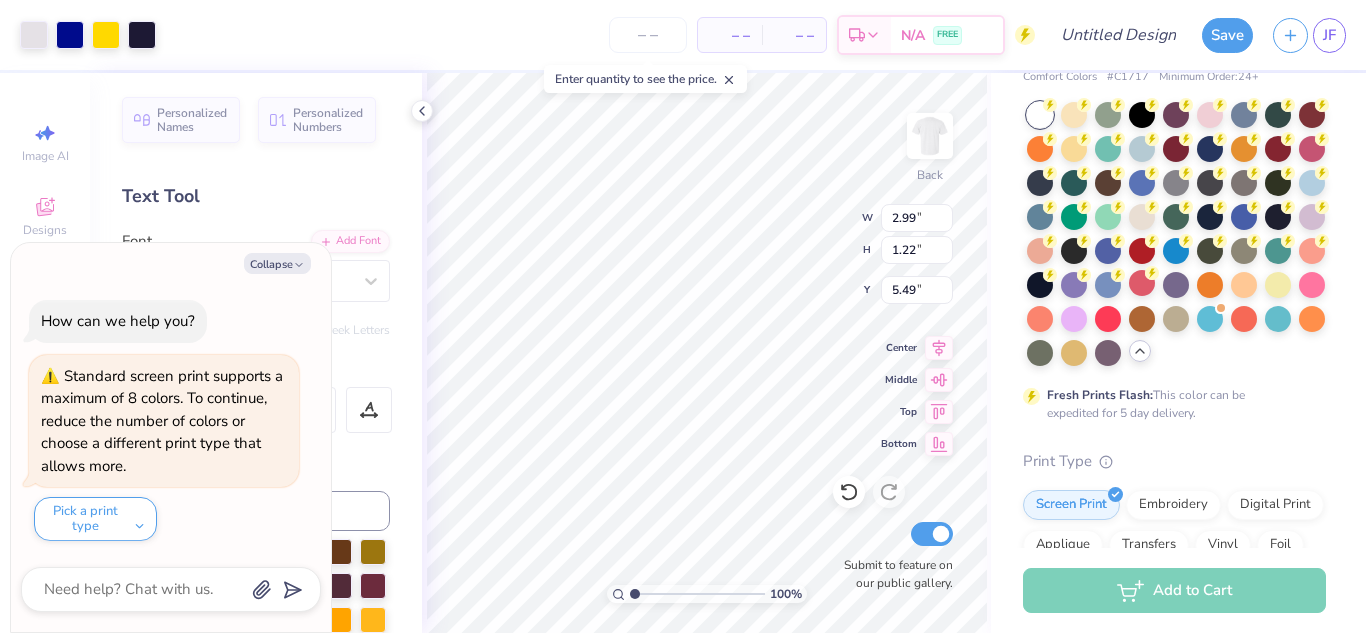 scroll, scrollTop: 10, scrollLeft: 0, axis: vertical 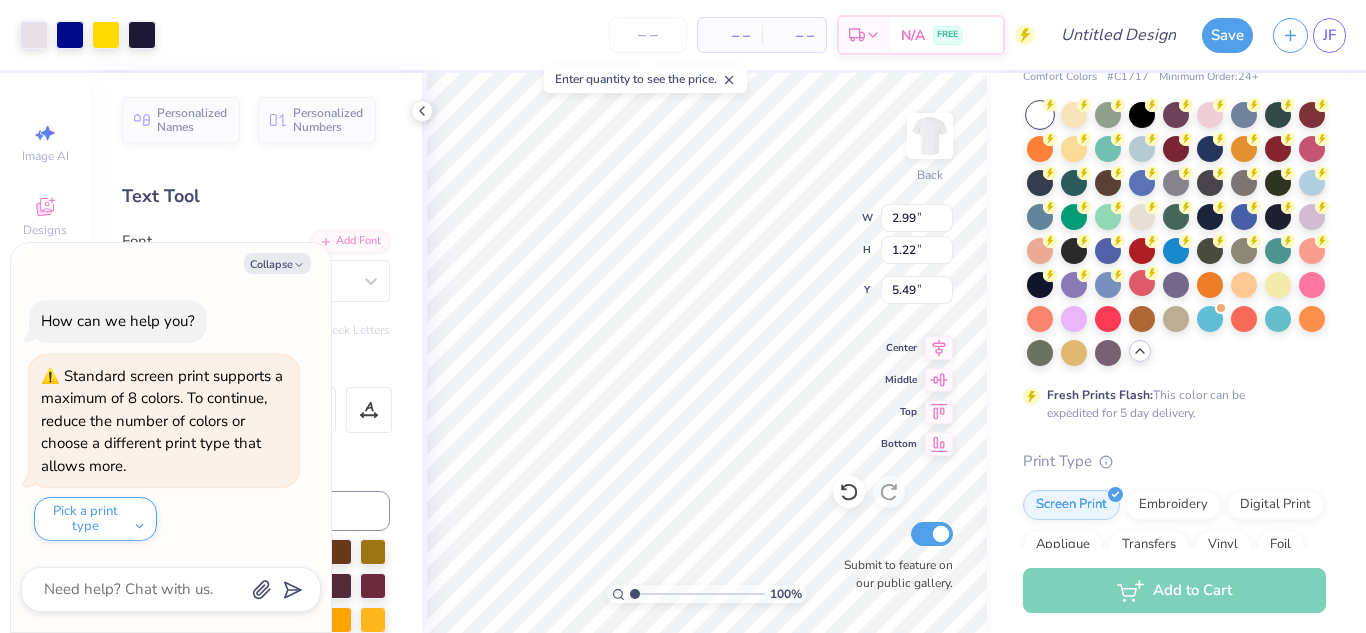 type on "x" 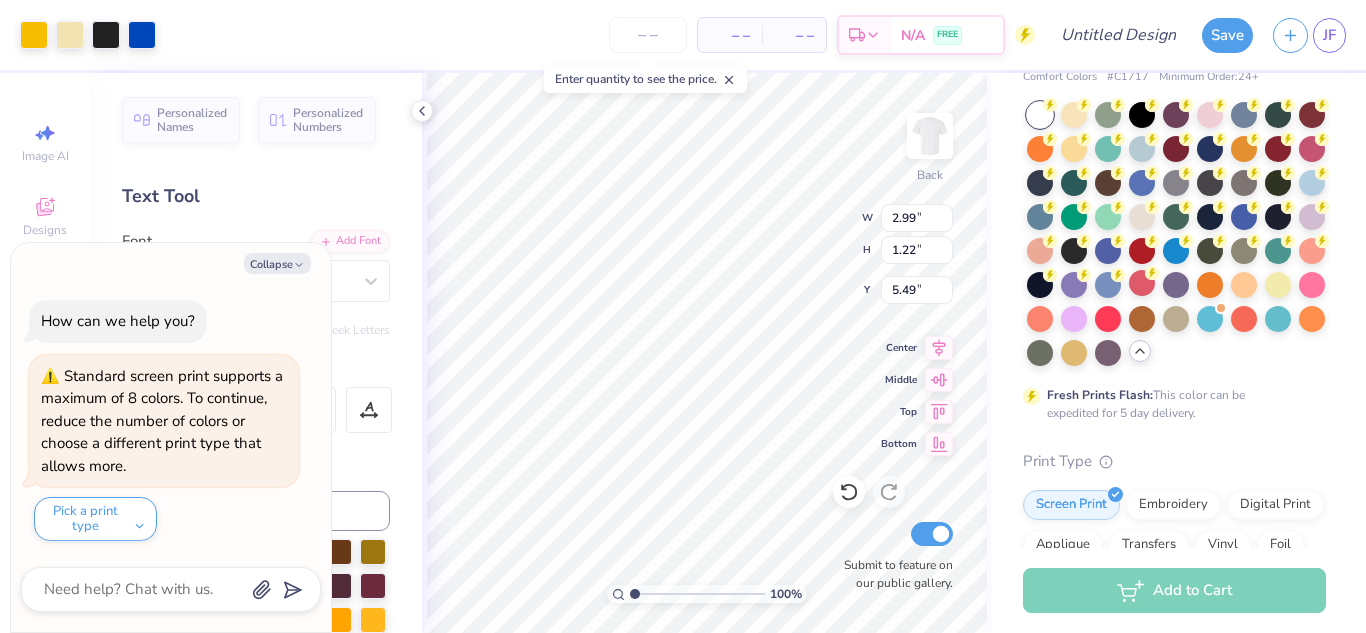 type on "1.84" 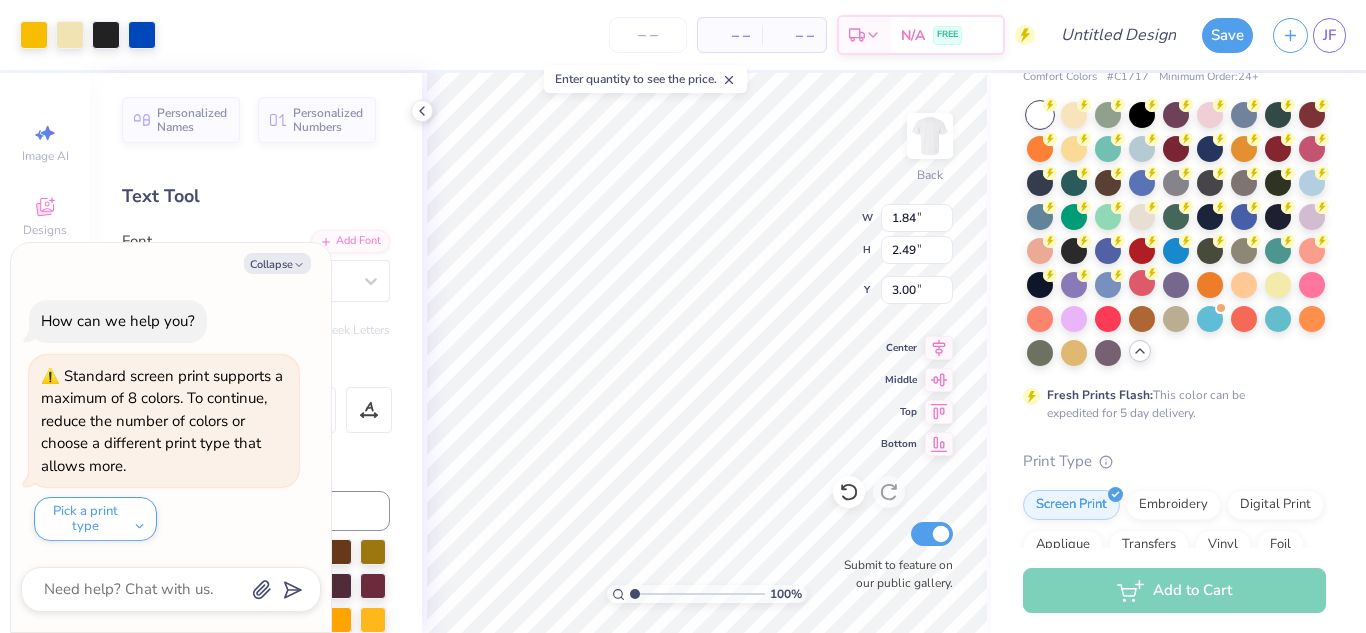type on "4.24" 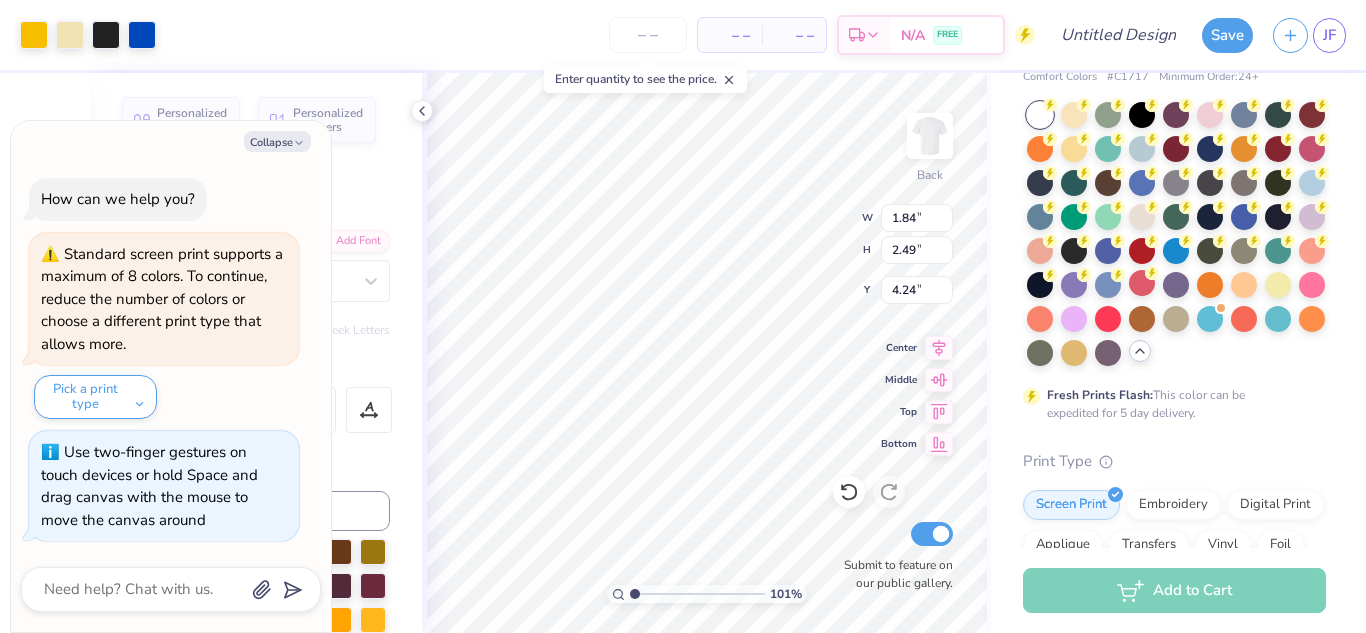 type on "1.00888519078007" 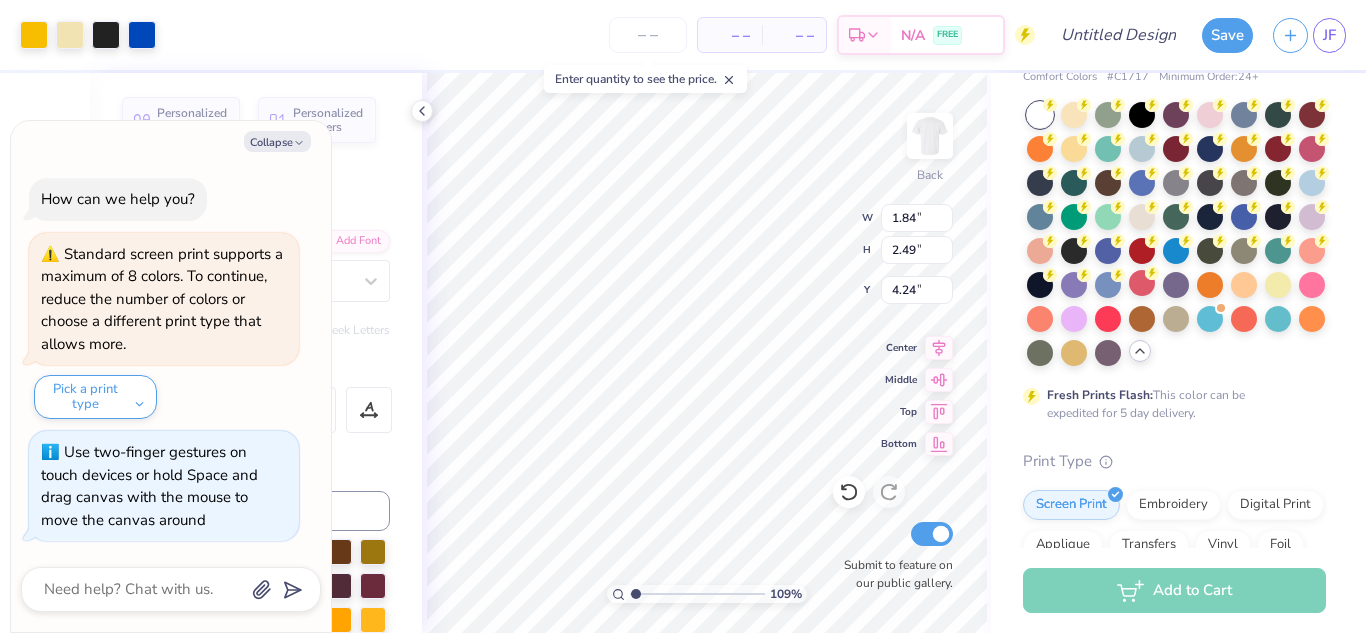 type on "1.08781859421211" 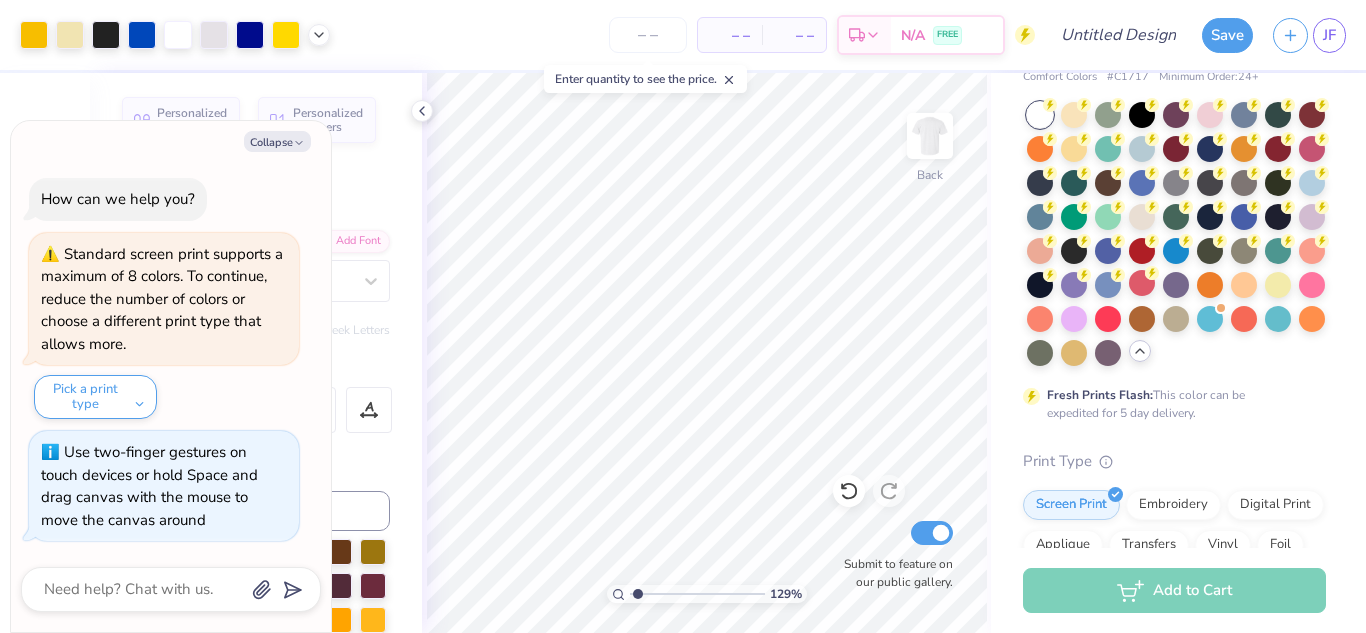 type on "1.28760192014494" 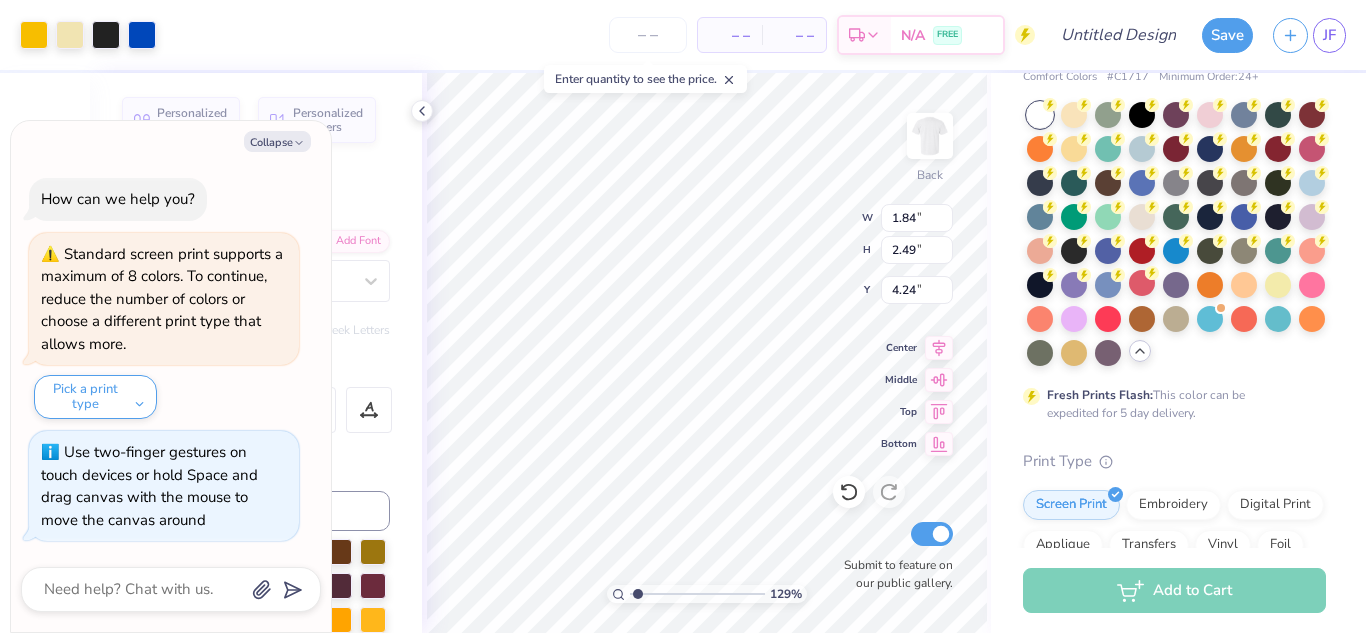 type on "1.28760192014494" 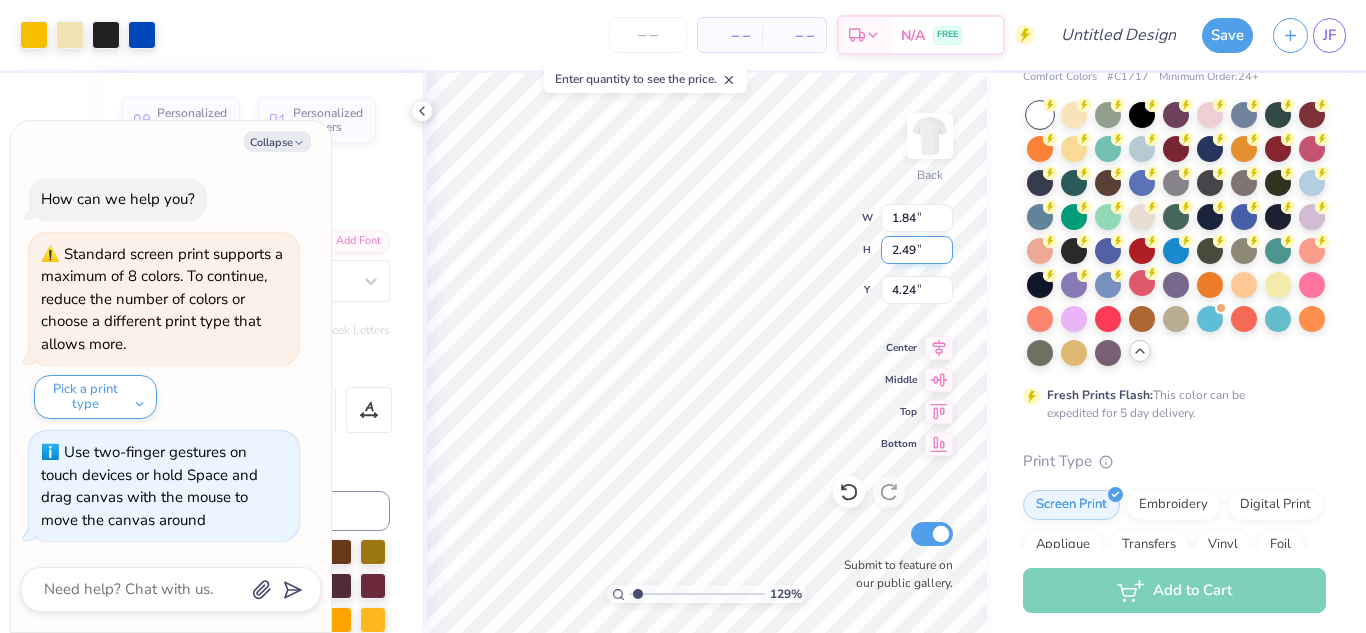 type on "1.28760192014494" 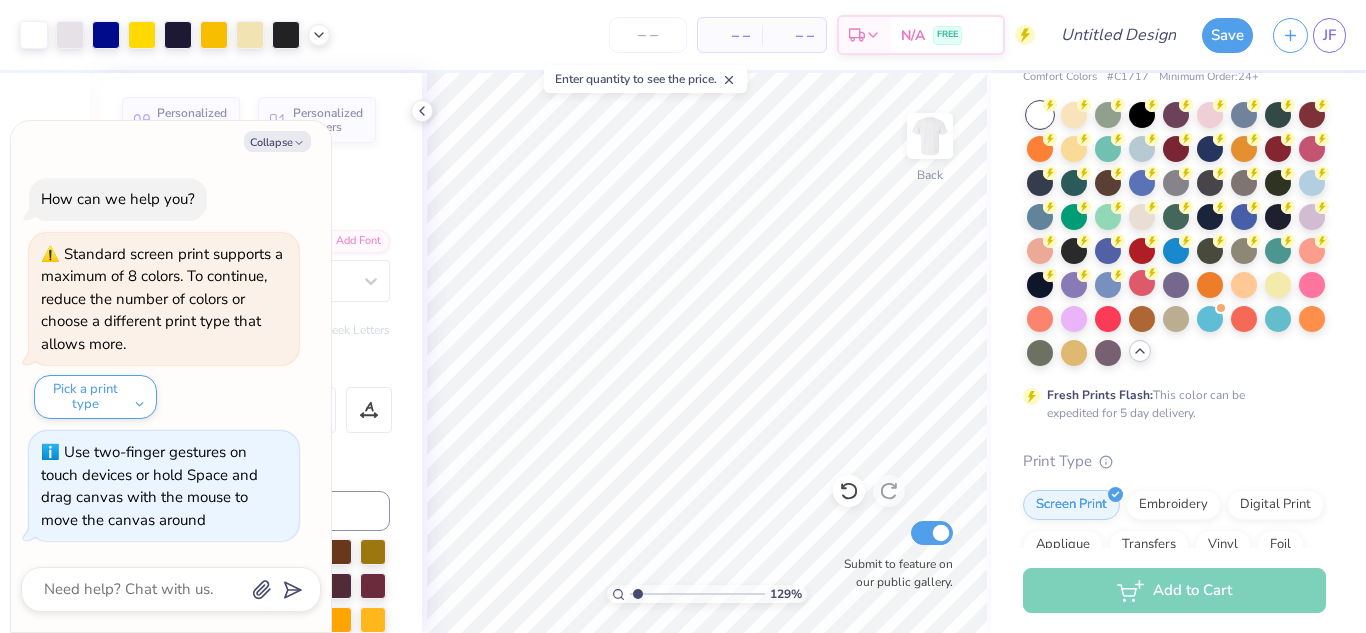 type on "1.28760192014494" 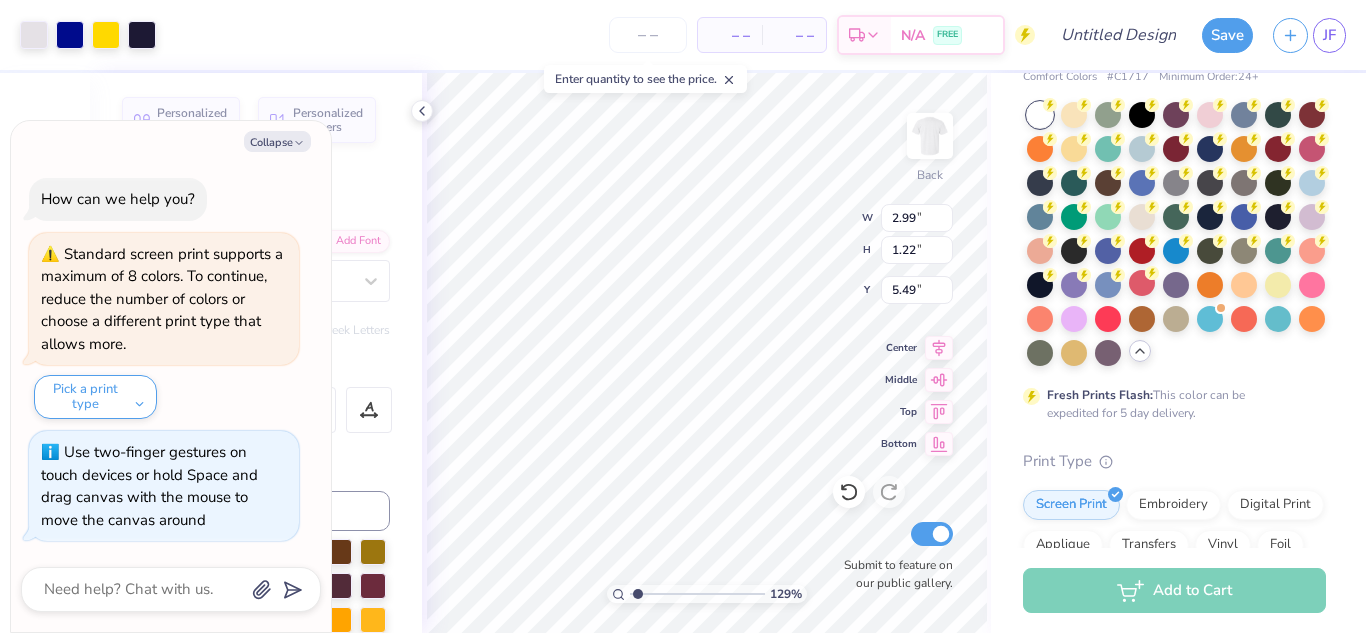 type on "1.28760192014494" 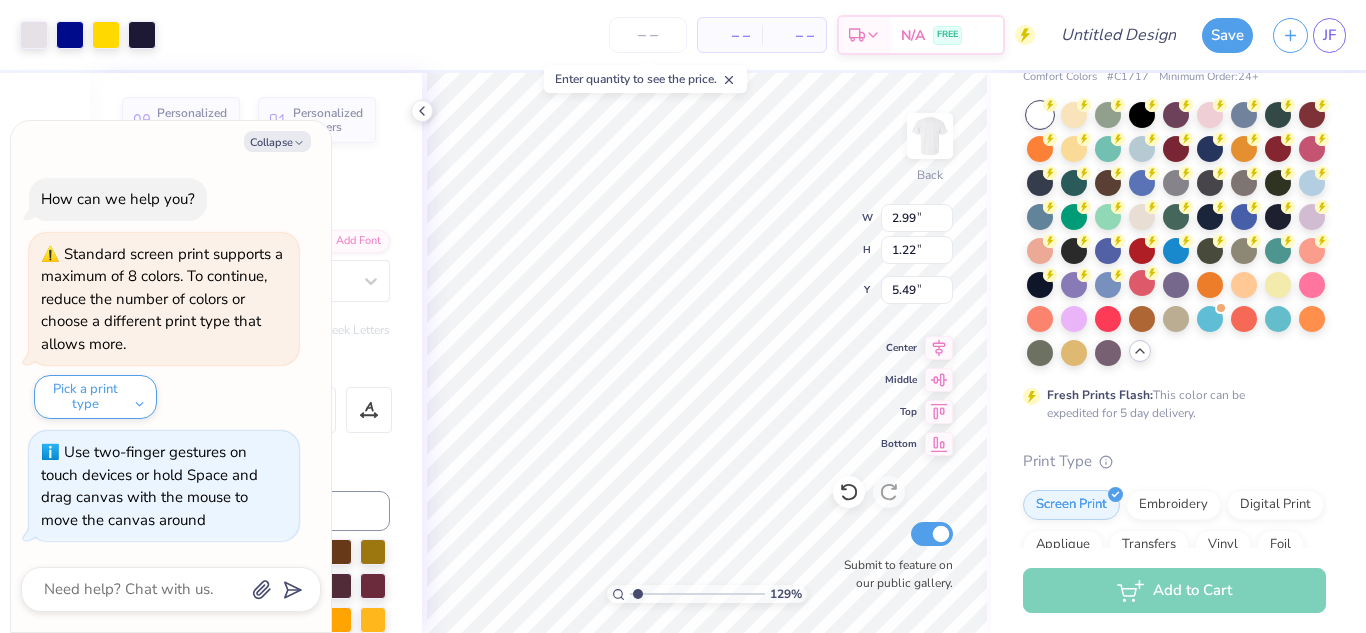 type on "1.28760192014494" 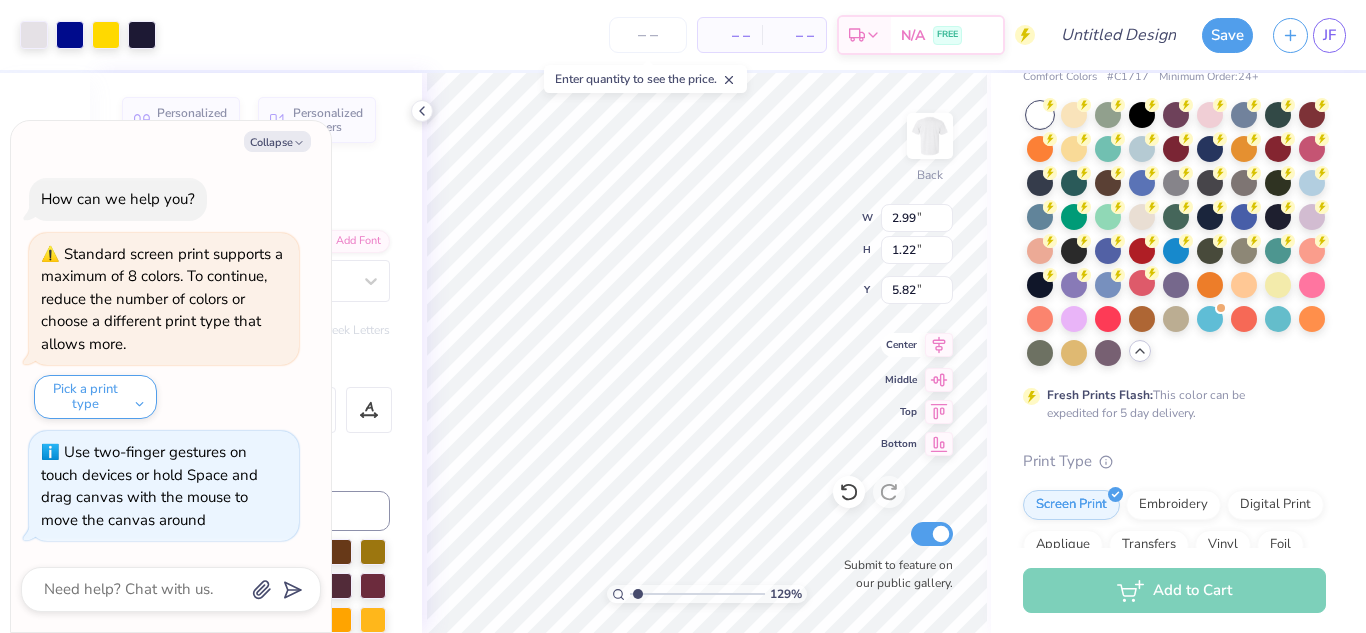 type on "1.28760192014494" 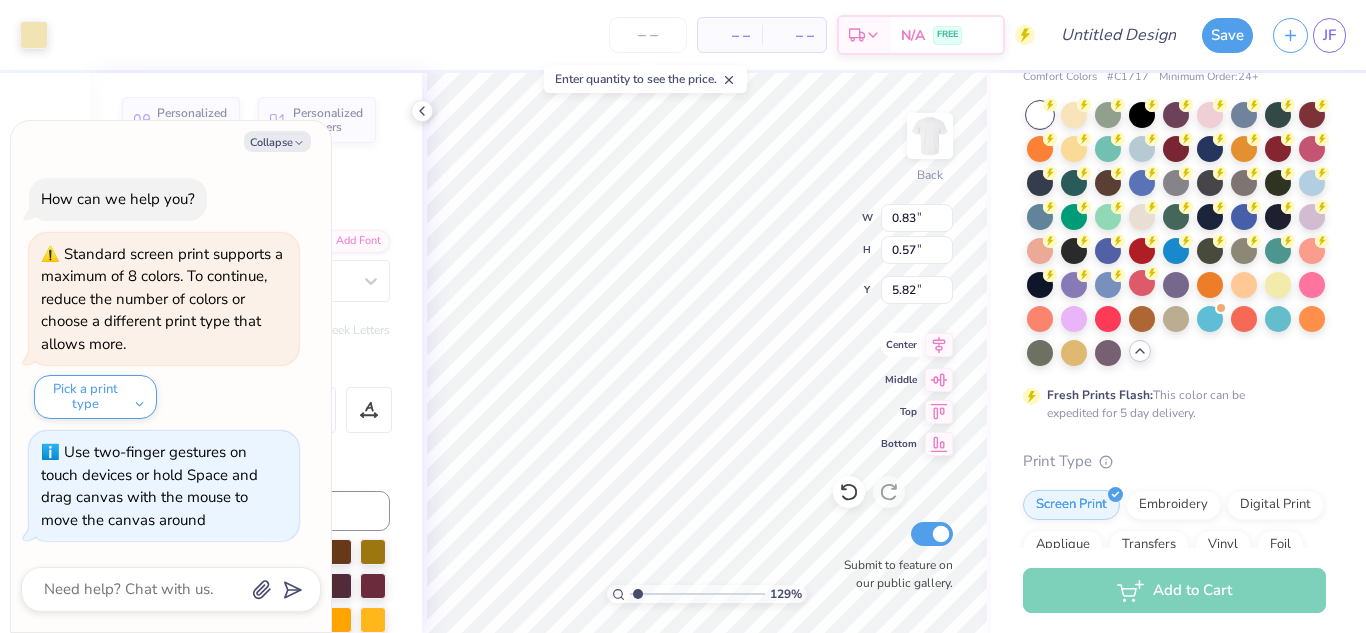 type on "0.83" 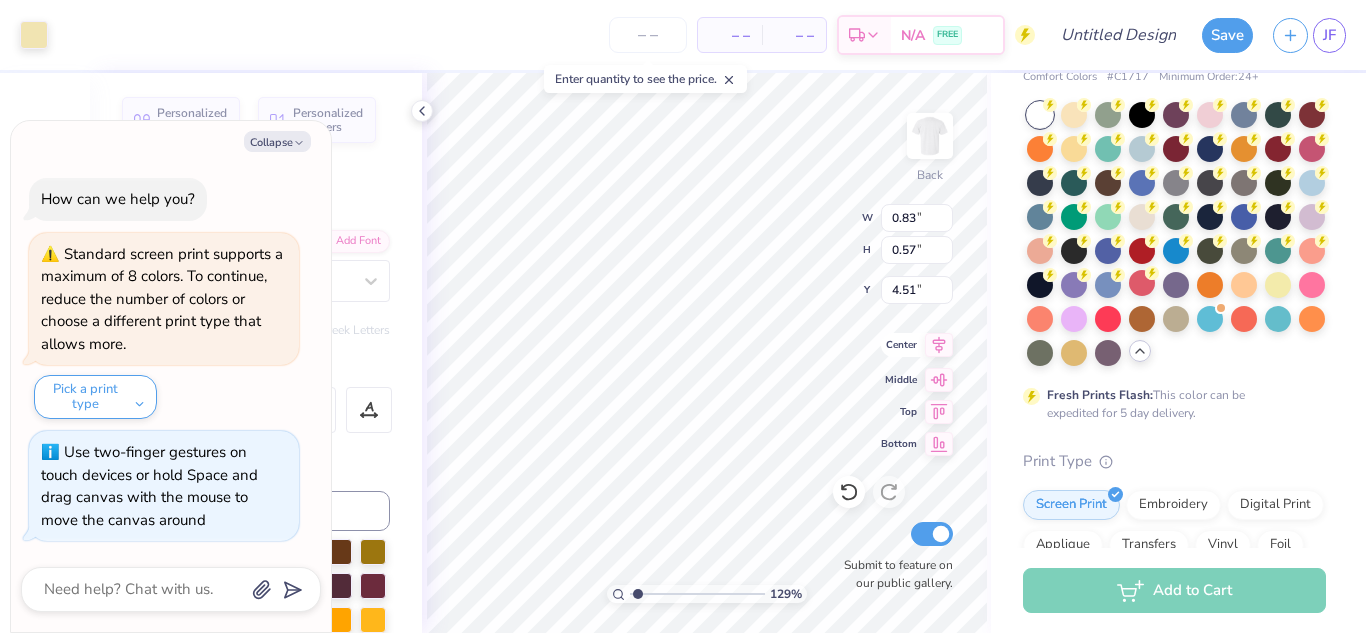 type on "1.28760192014494" 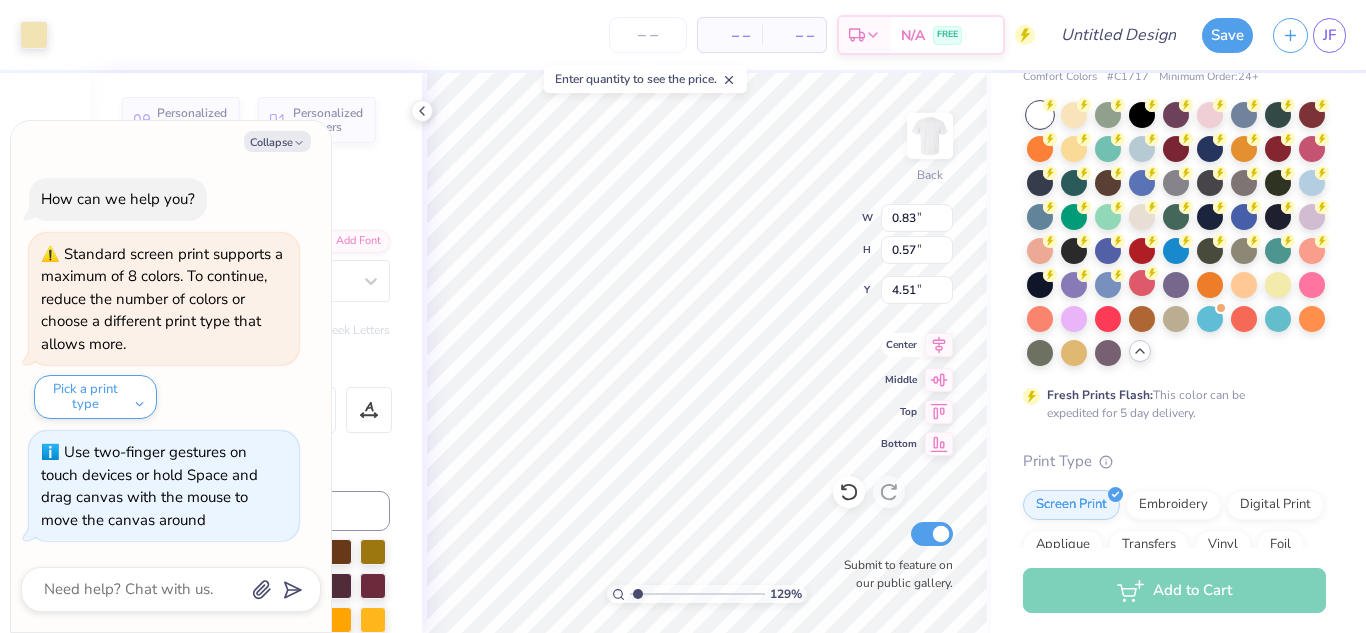 type on "1.28760192014494" 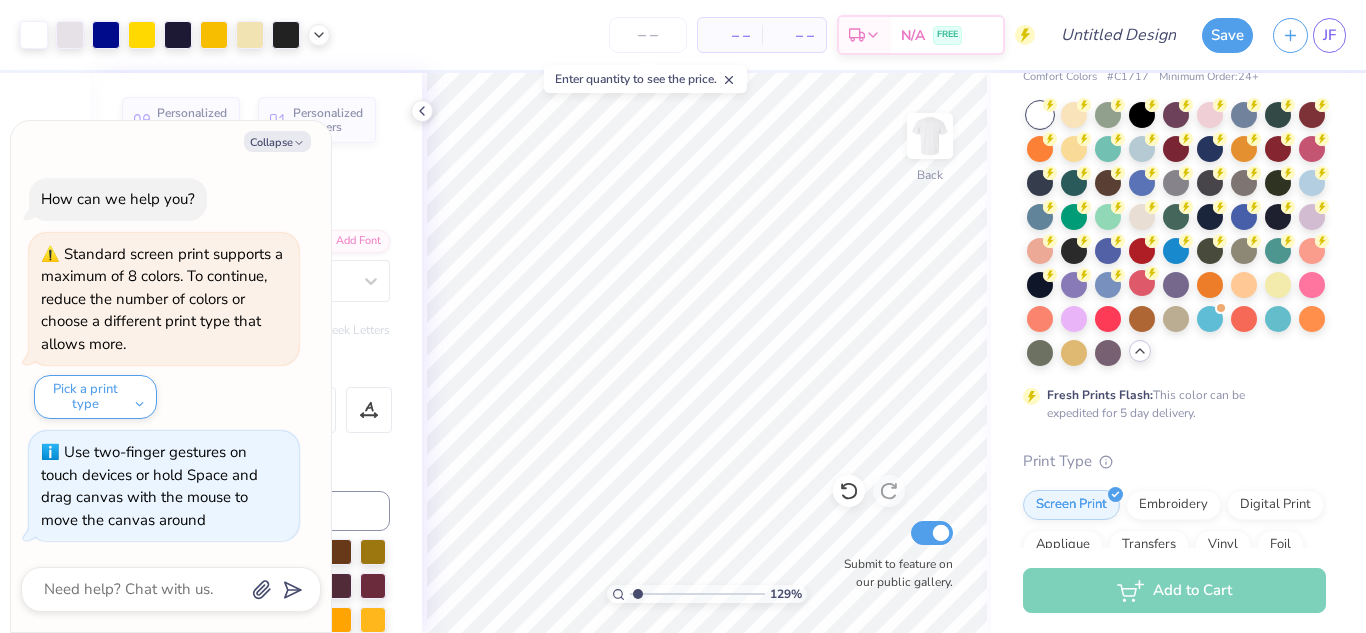 type on "1.28760192014494" 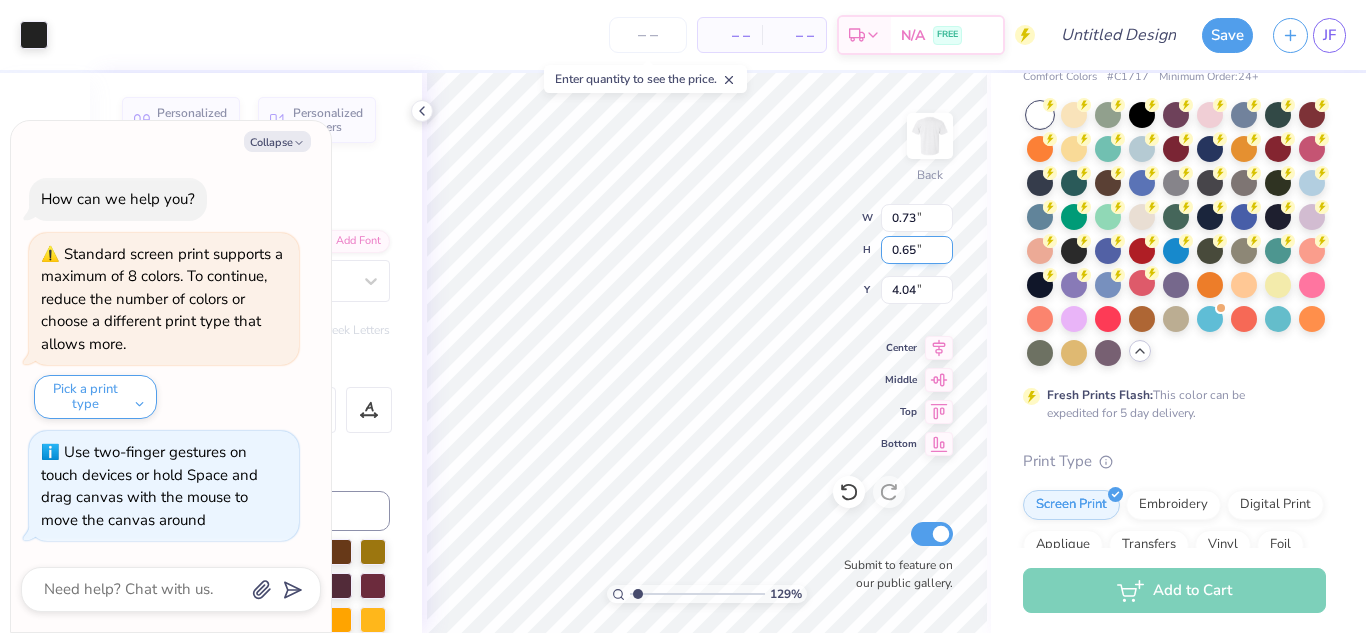 type on "1.28760192014494" 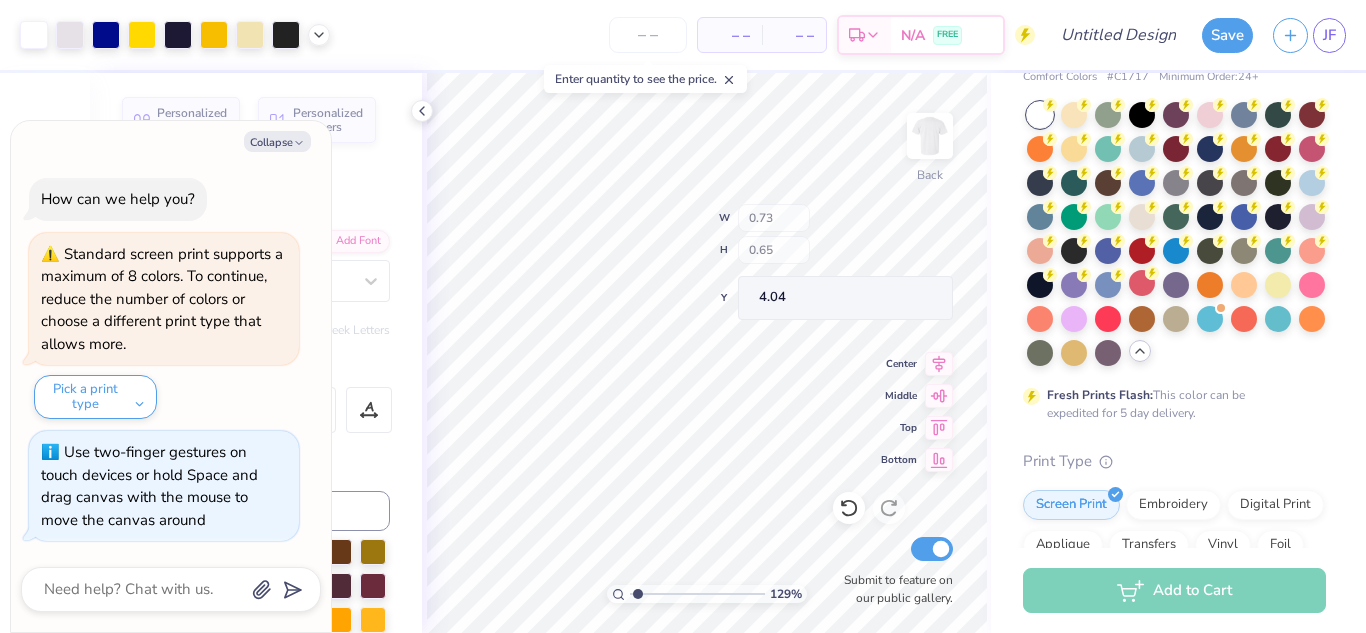type on "1.28760192014494" 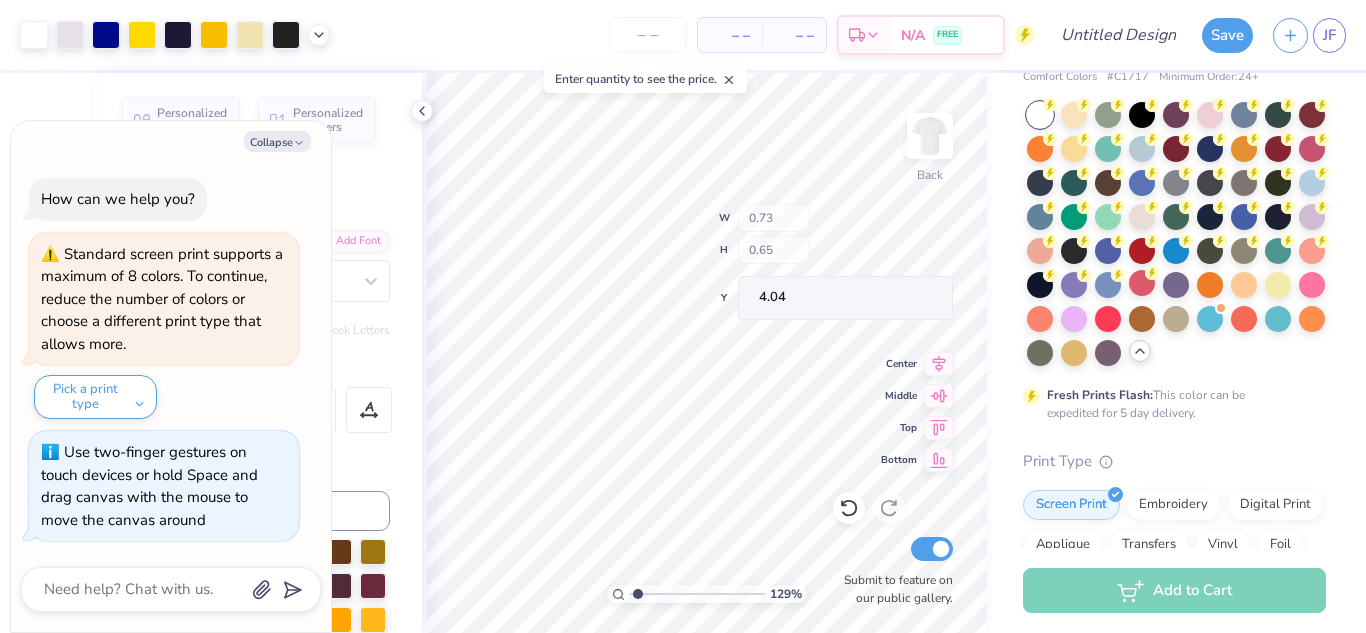 type on "x" 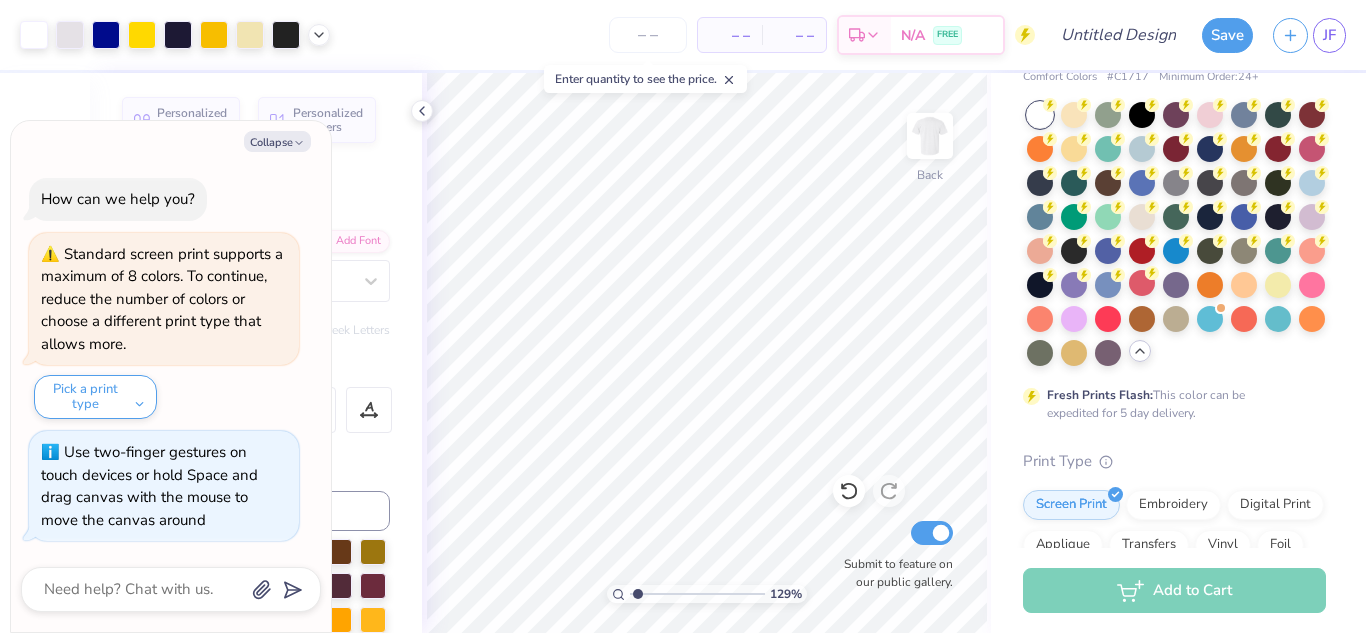 type on "1.28760192014494" 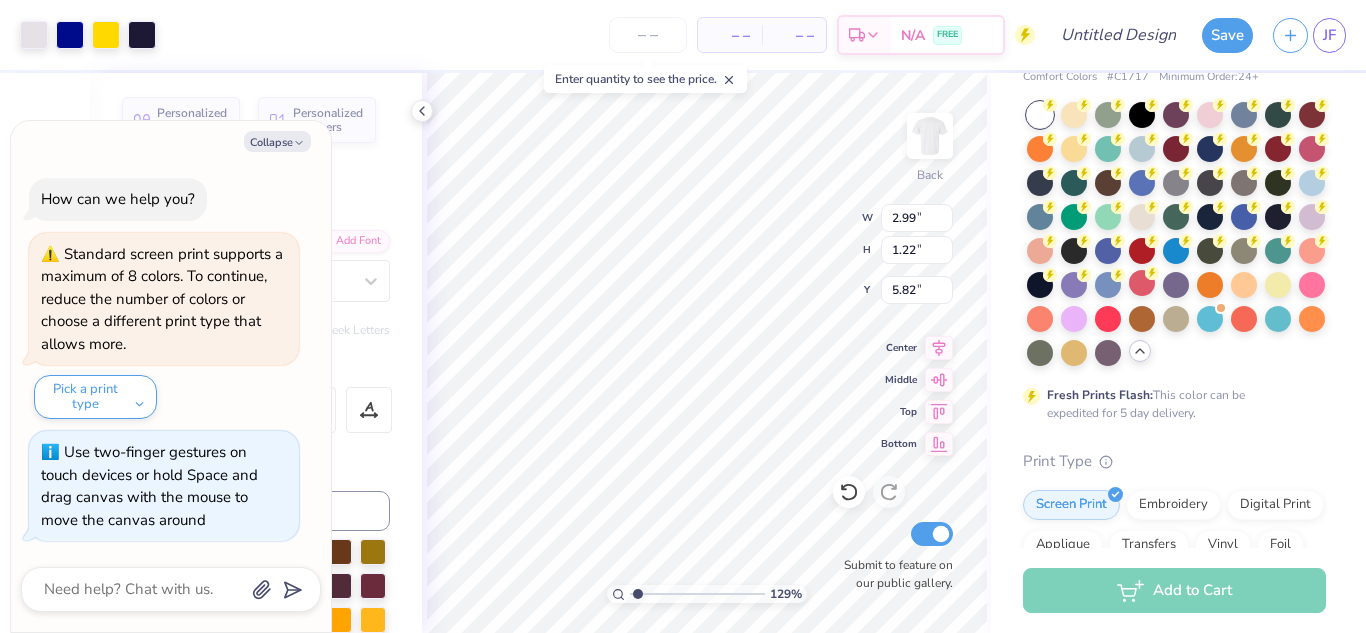 type on "1.28760192014494" 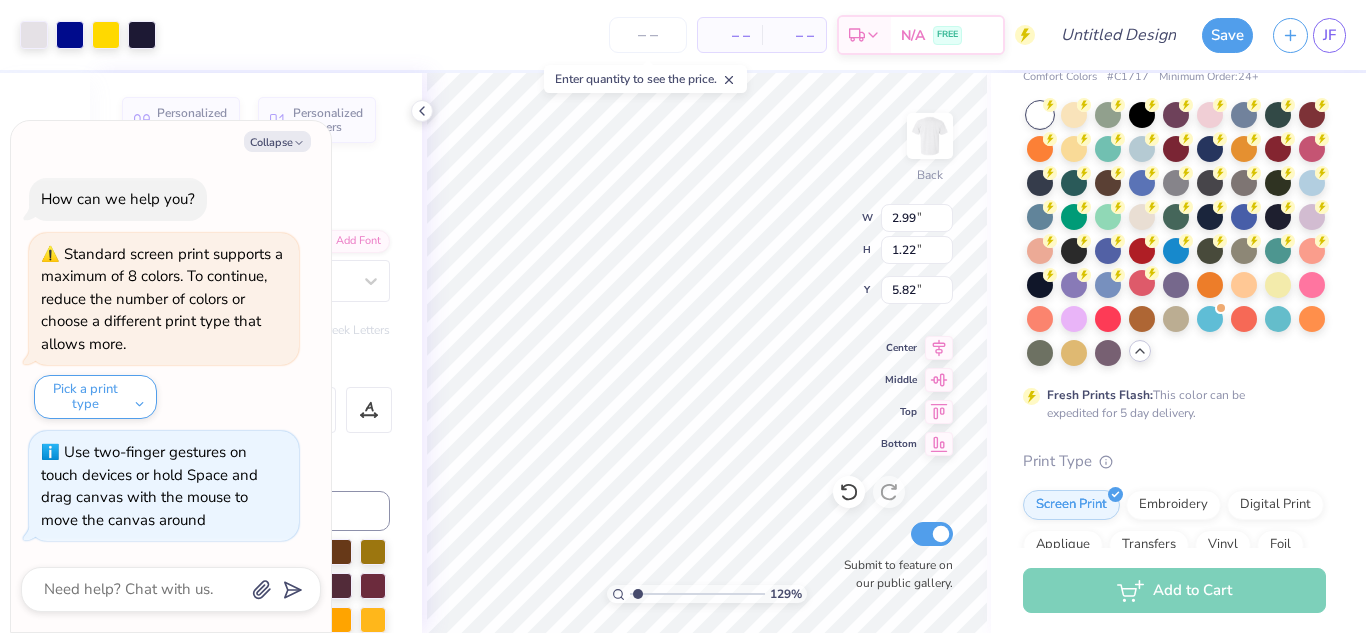 type on "1.28760192014494" 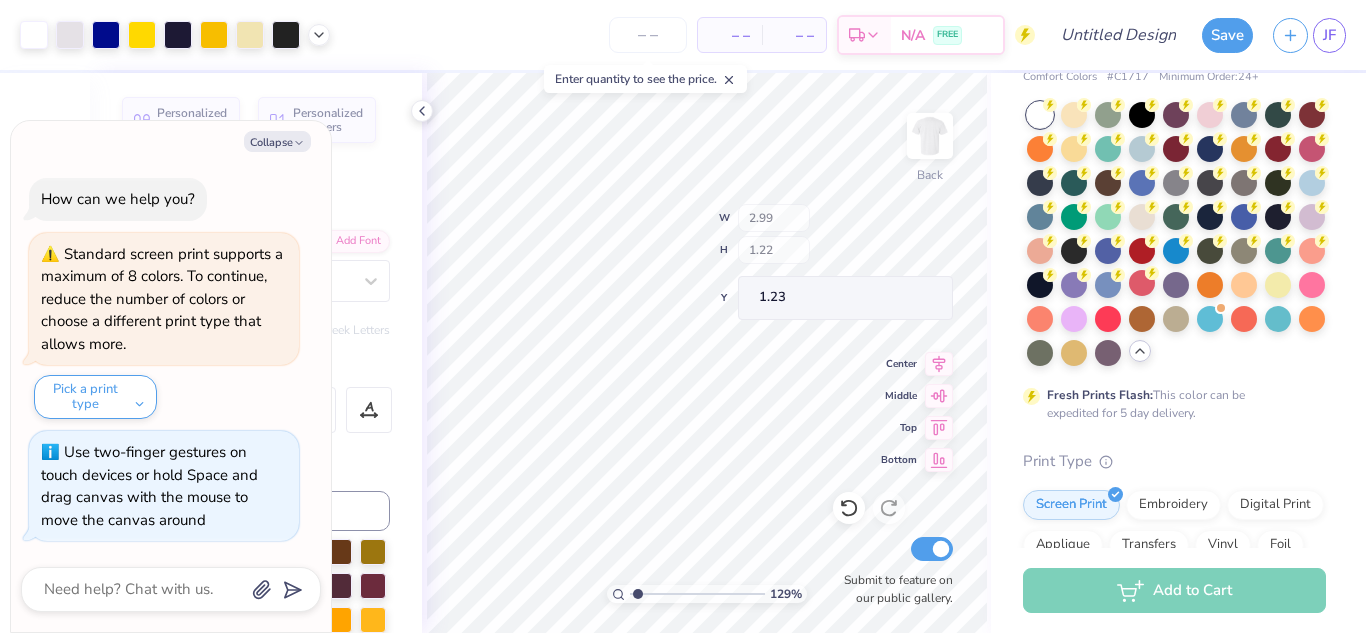 type on "1.28760192014494" 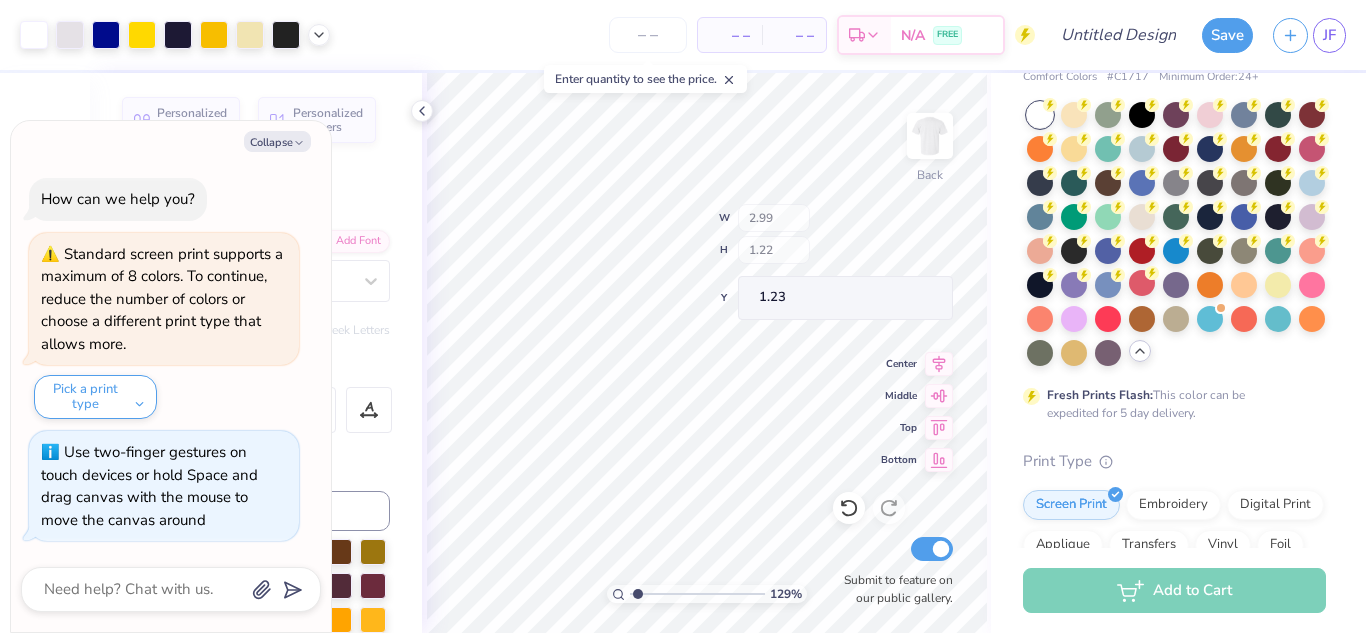 type on "x" 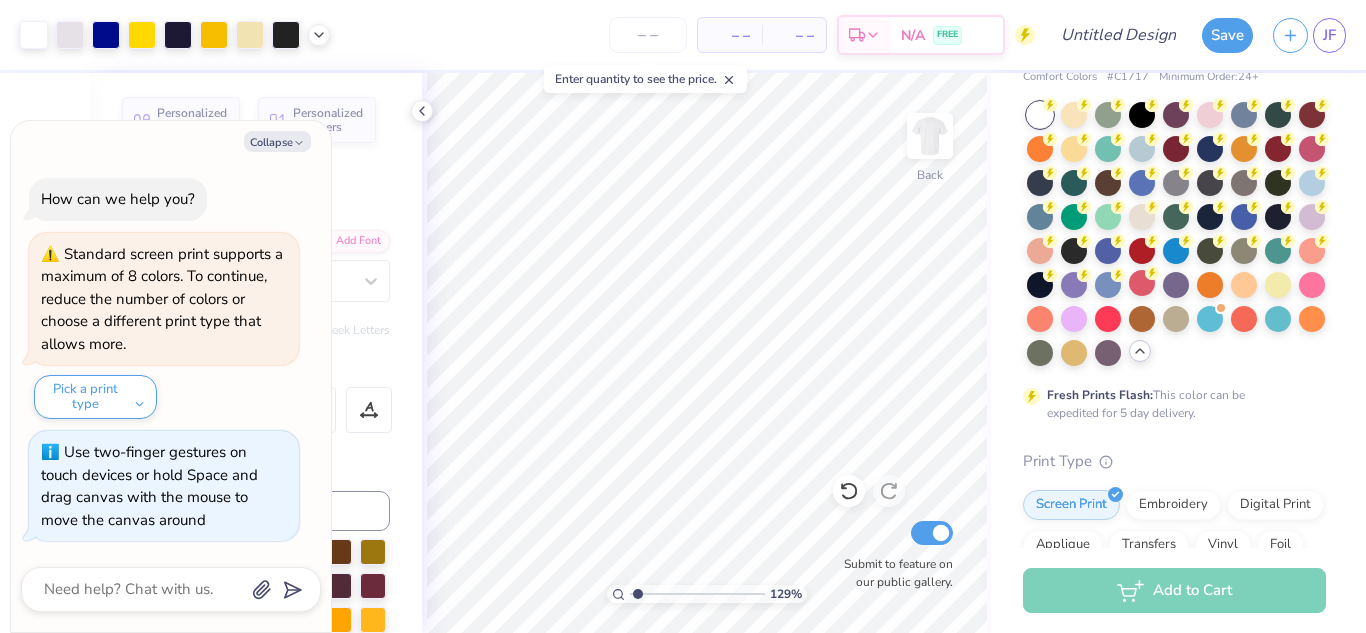 type on "1.28760192014494" 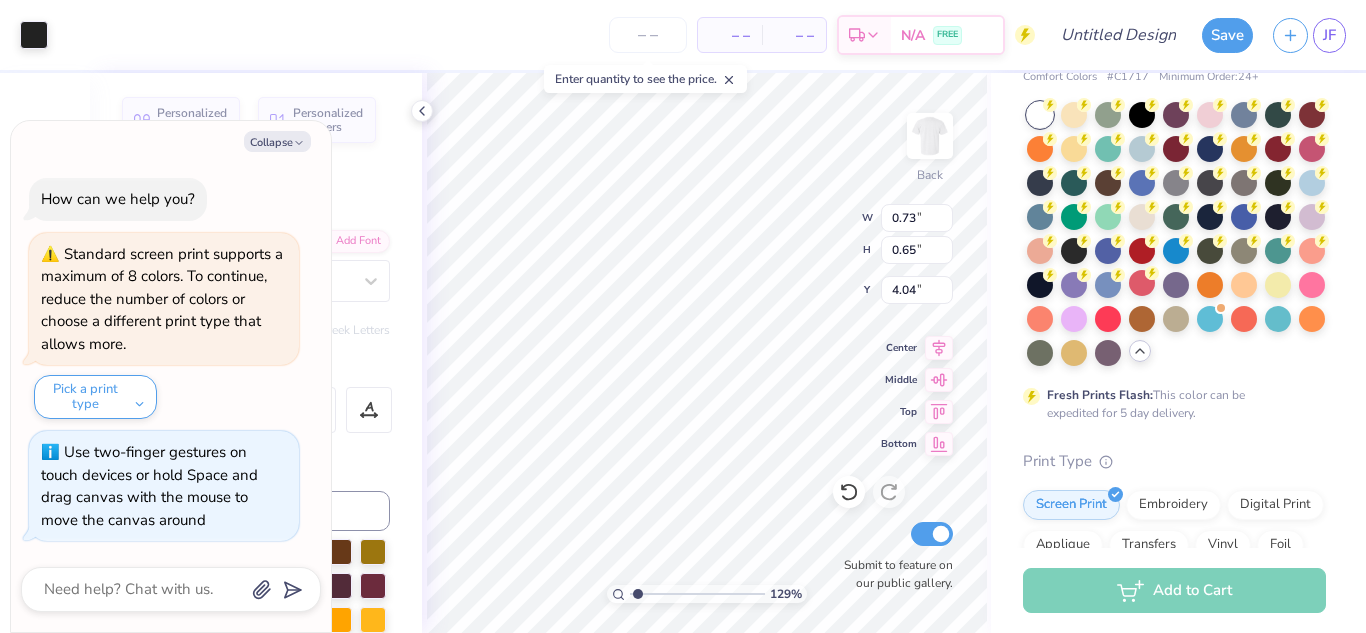 type on "1.28760192014494" 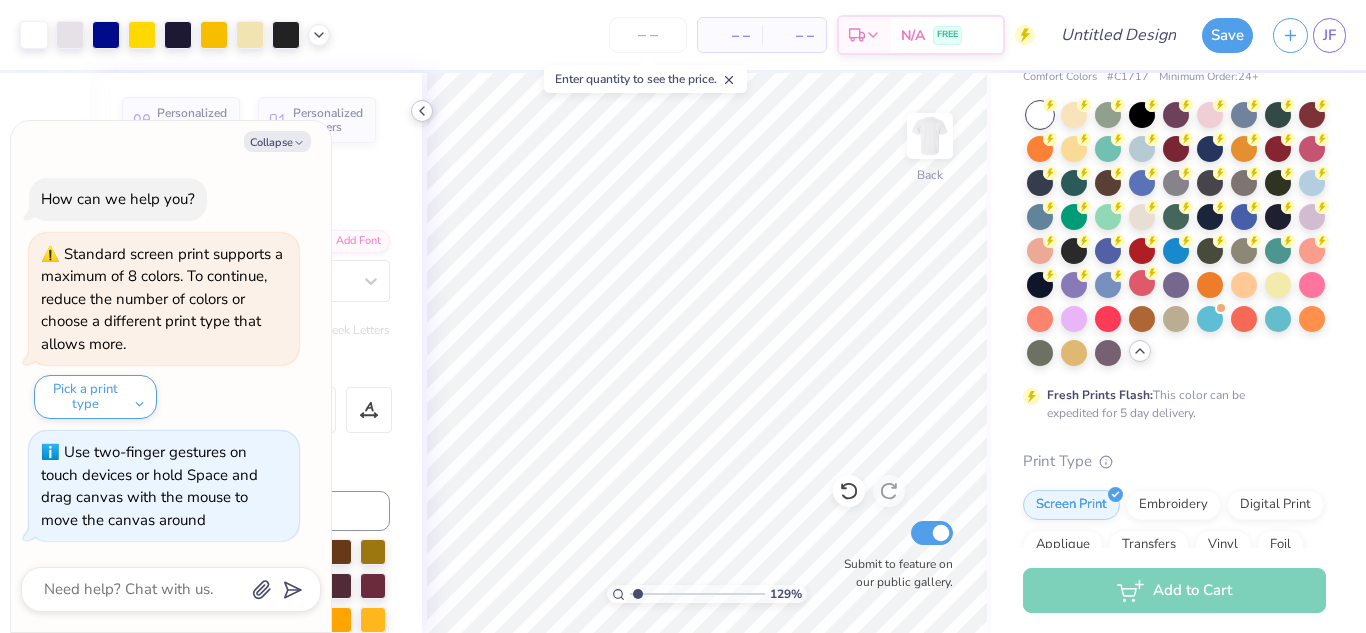 click 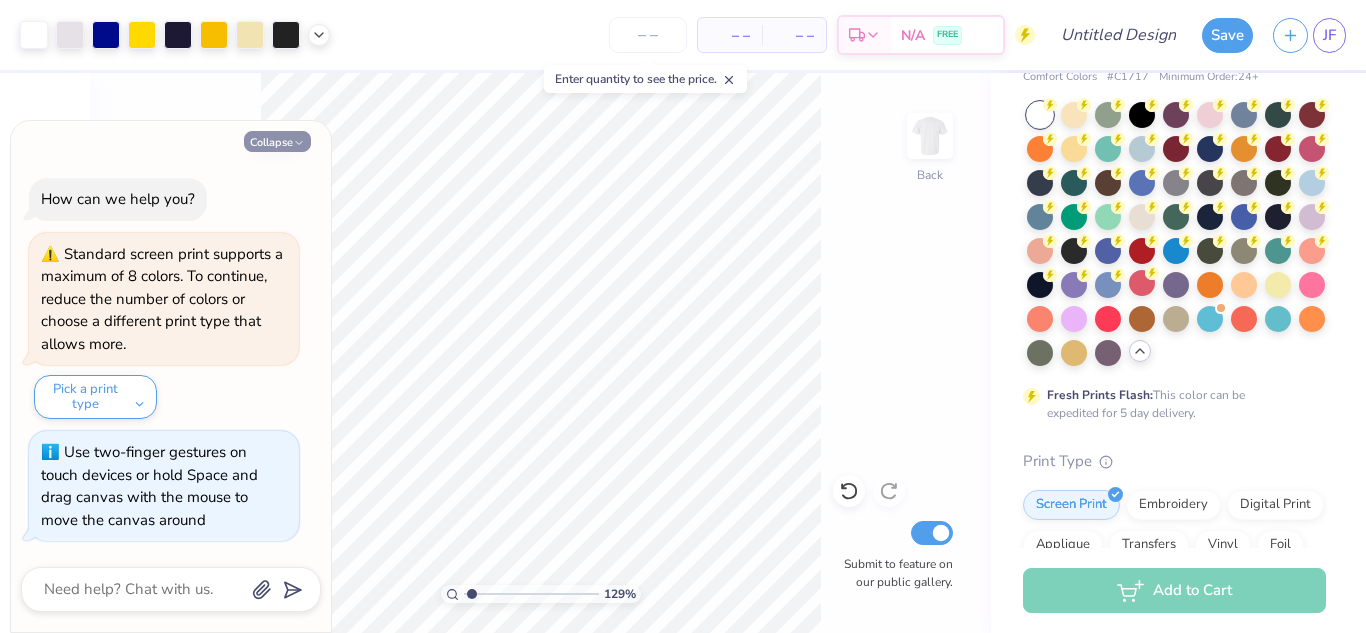 click 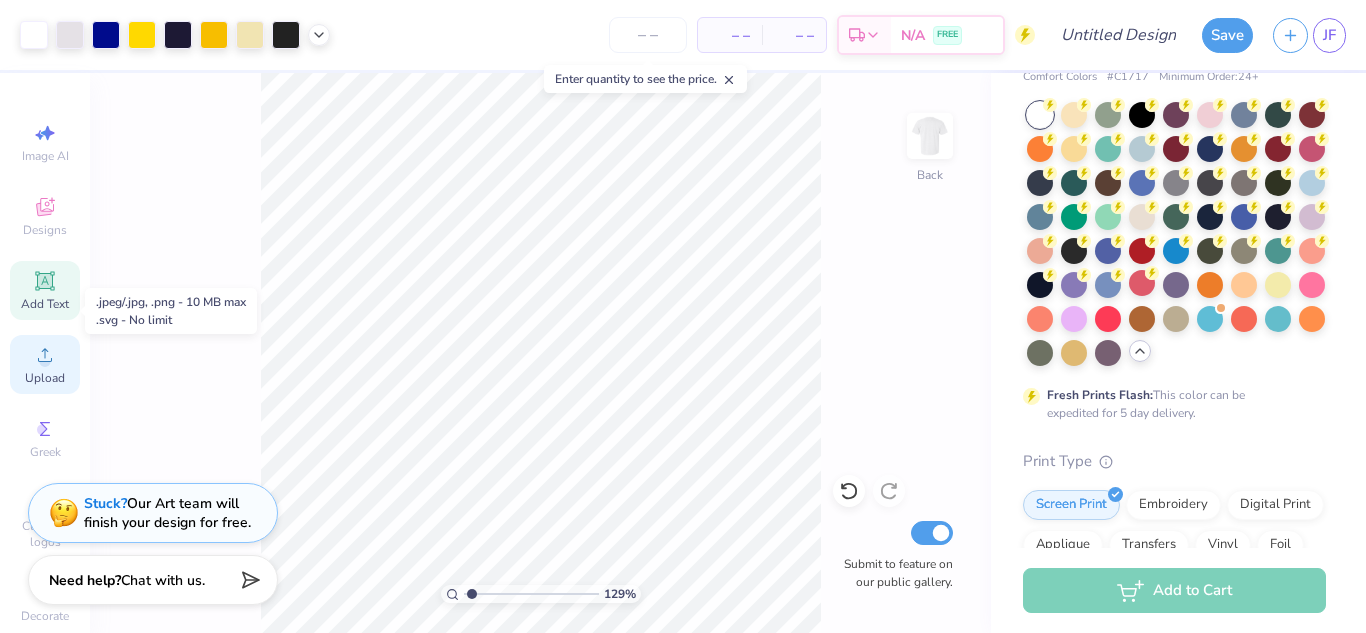 scroll, scrollTop: 54, scrollLeft: 0, axis: vertical 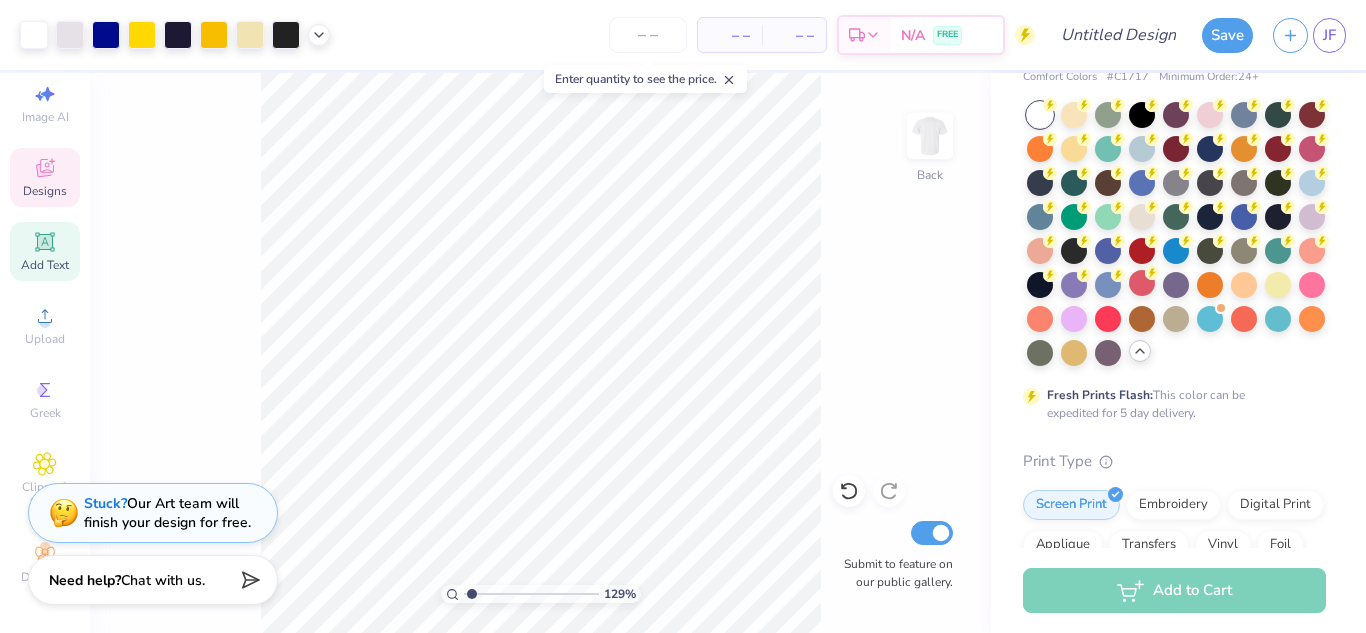 click 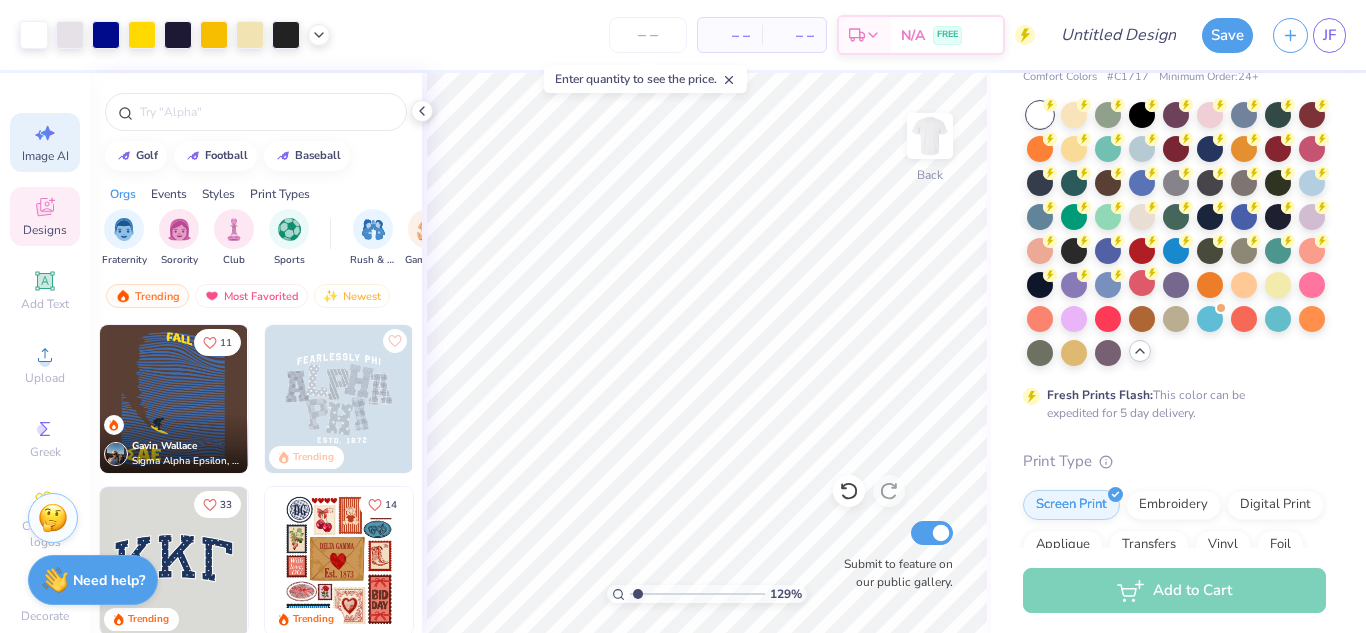 scroll, scrollTop: 54, scrollLeft: 0, axis: vertical 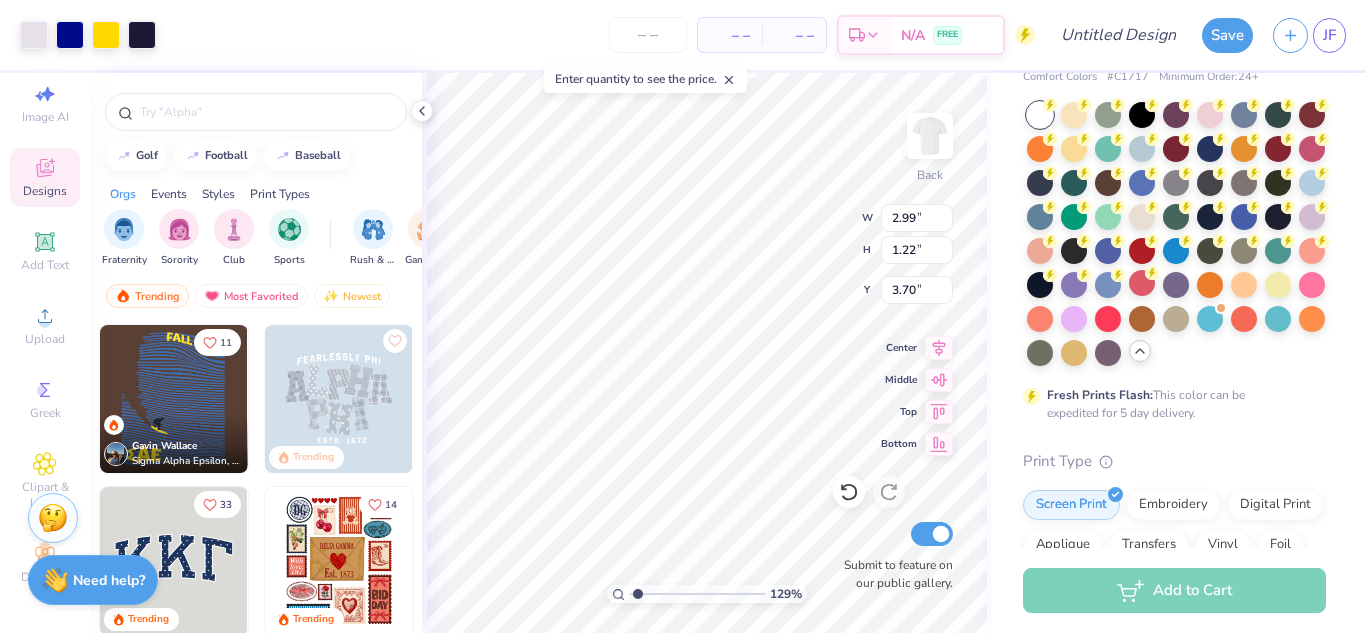 type on "1.28760192014494" 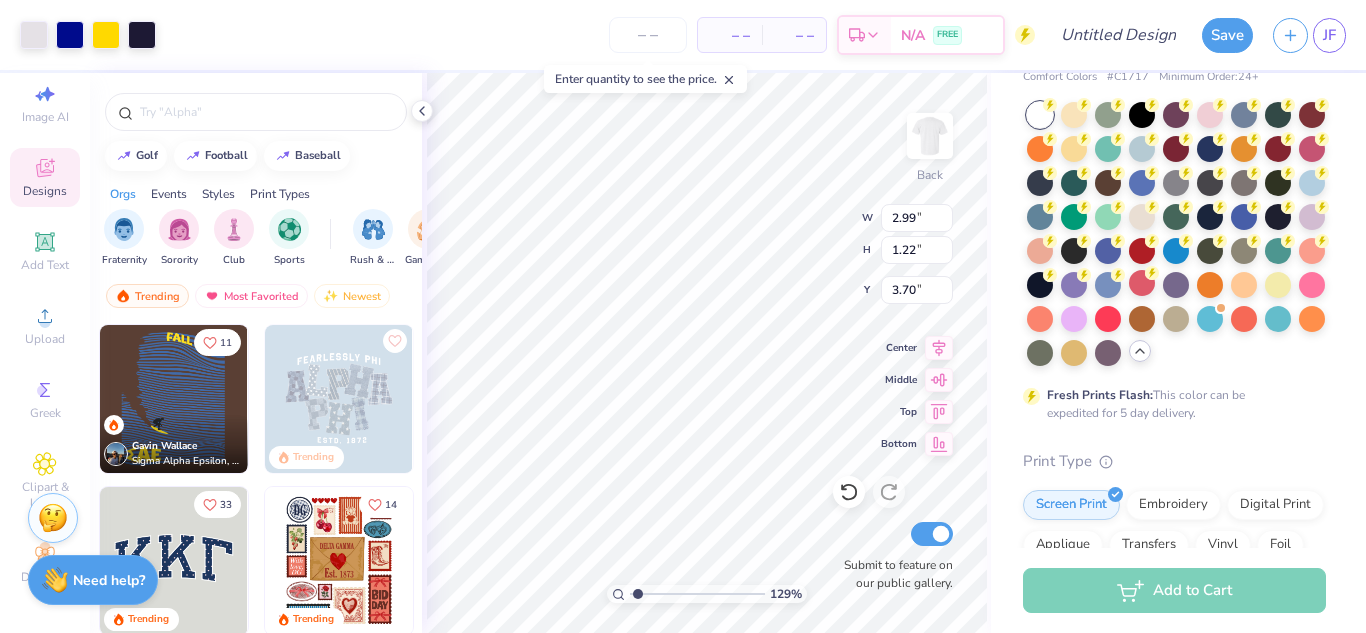 type on "1.61" 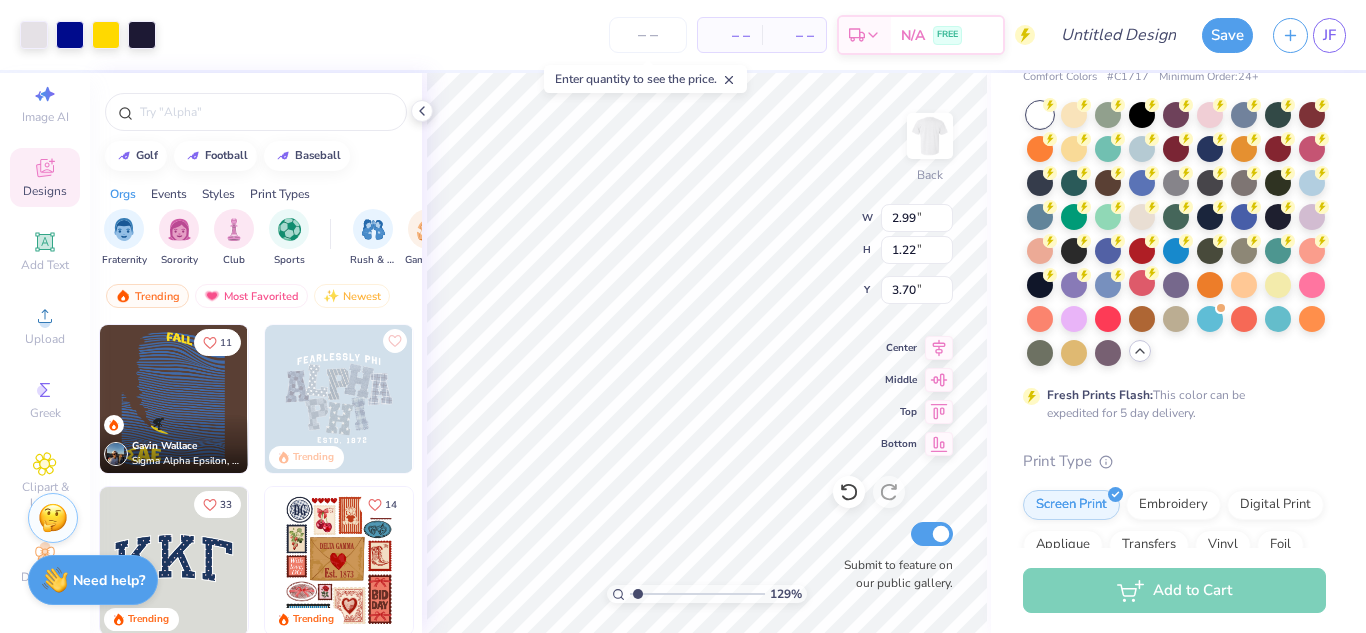 type on "0.80" 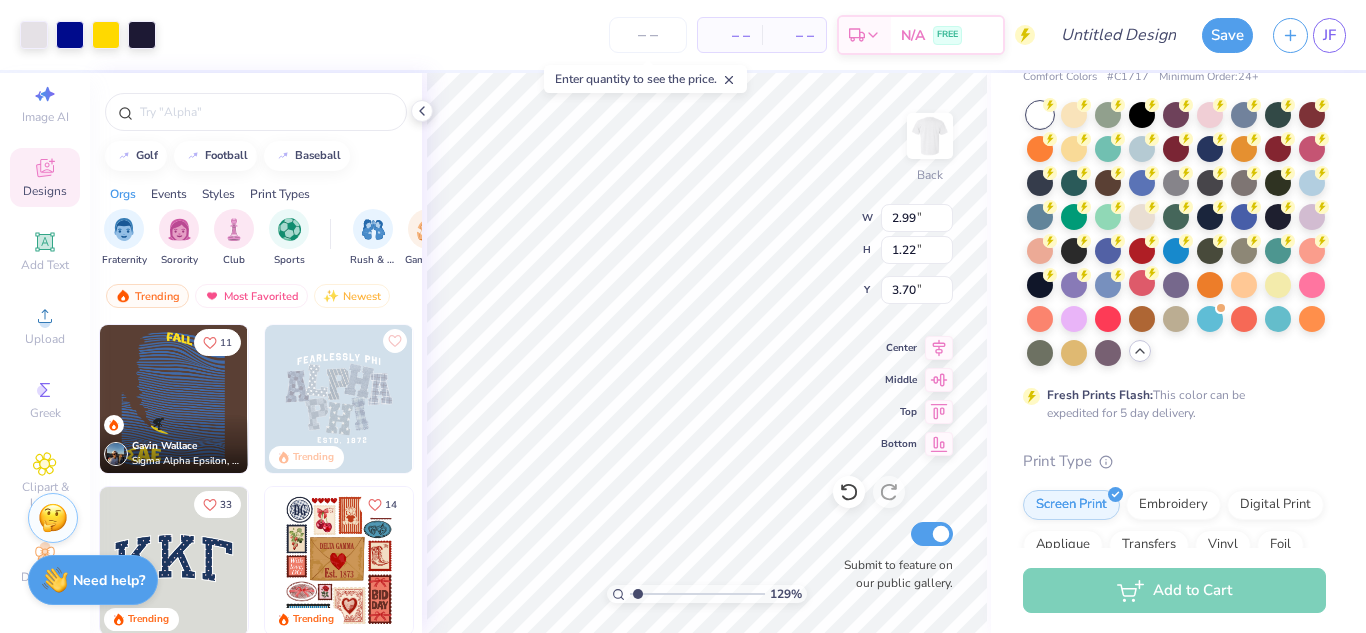 type on "4.43" 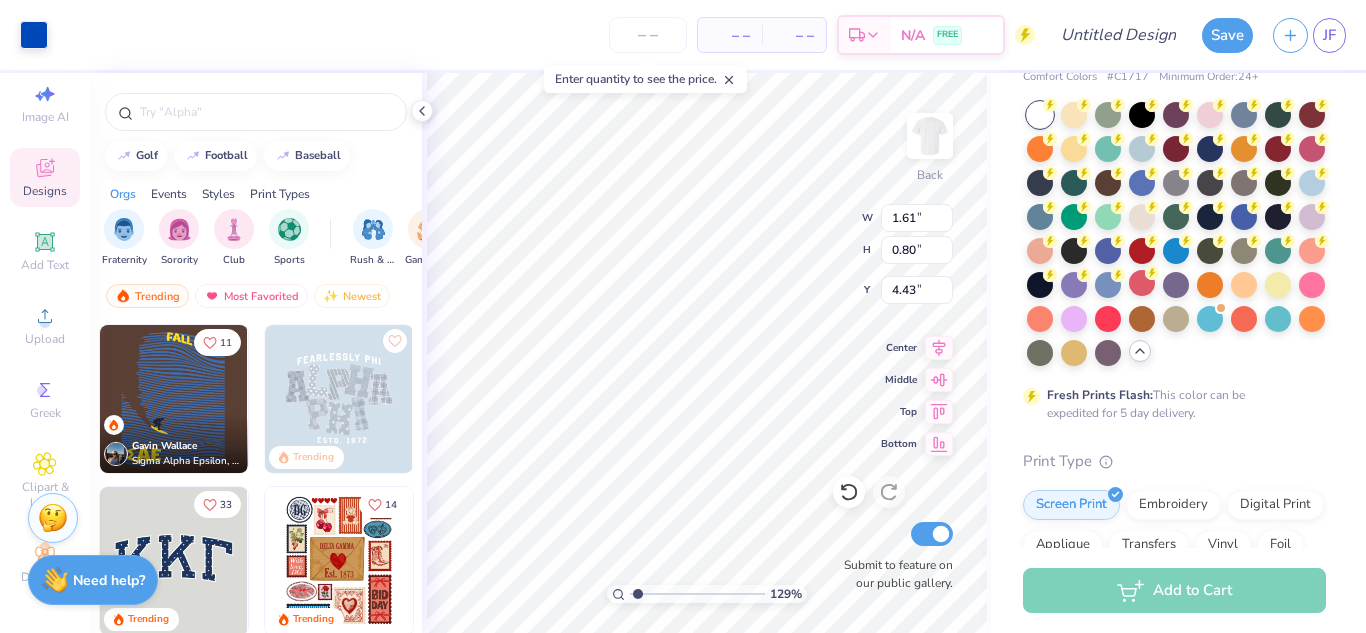 type on "1.28760192014494" 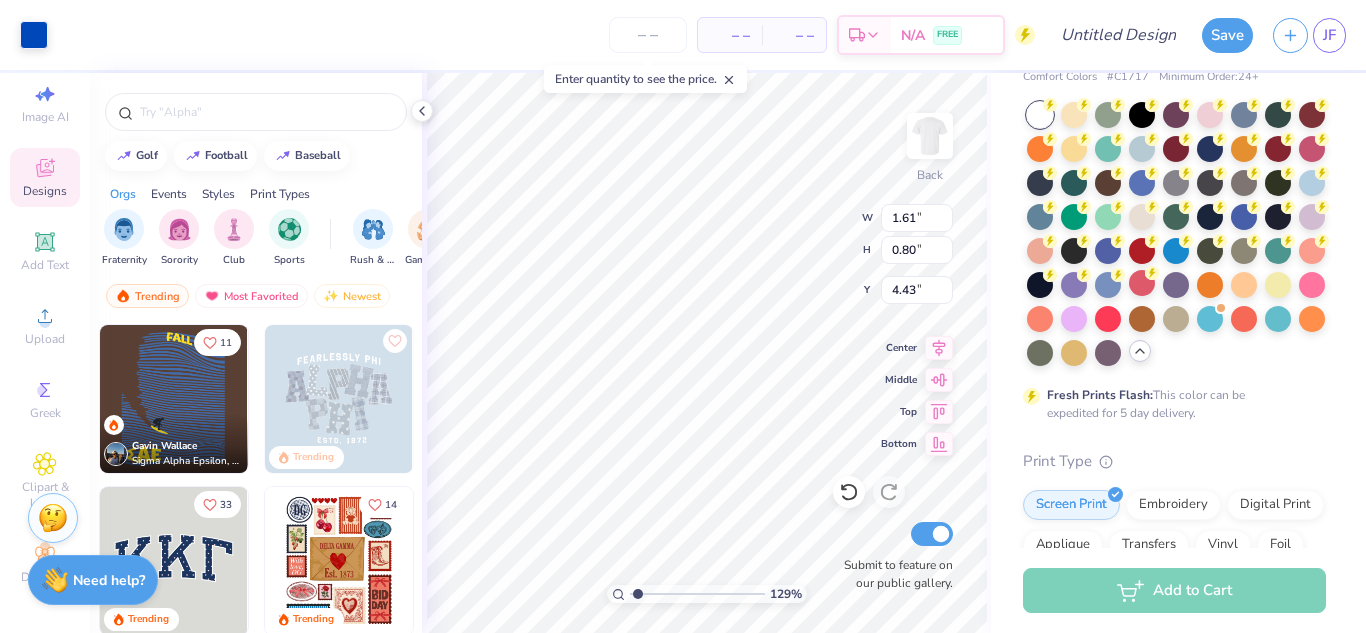 type on "10.29" 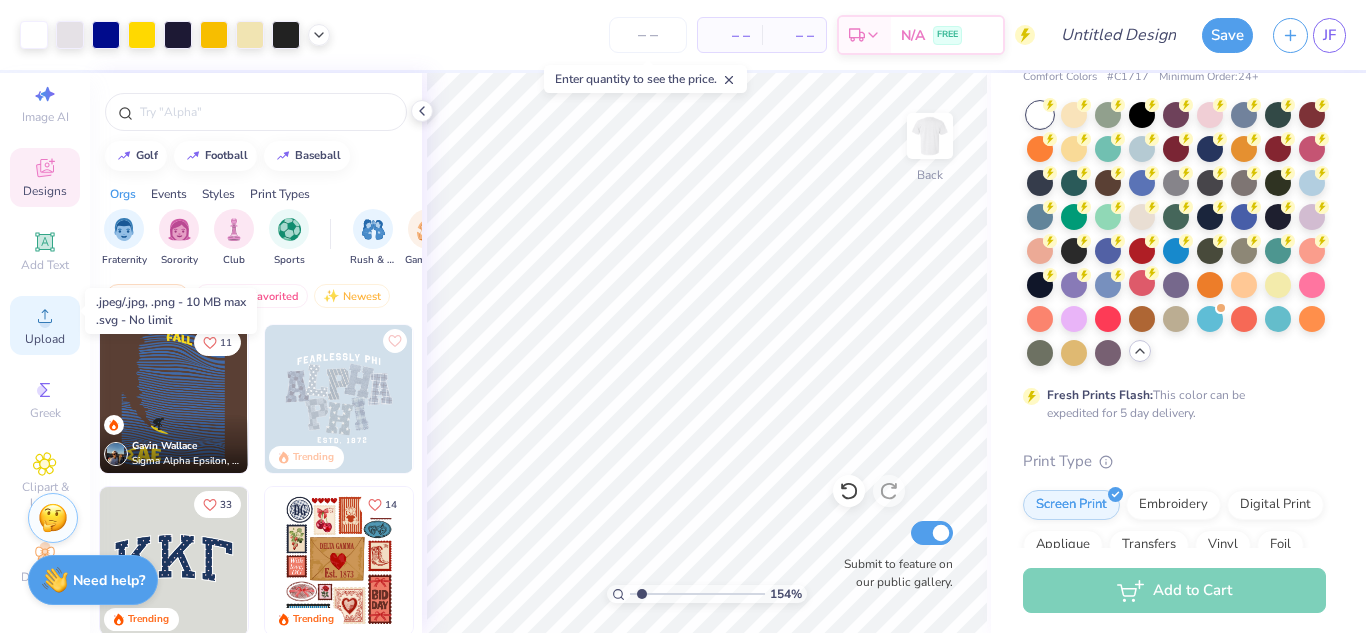 click on "Upload" at bounding box center (45, 339) 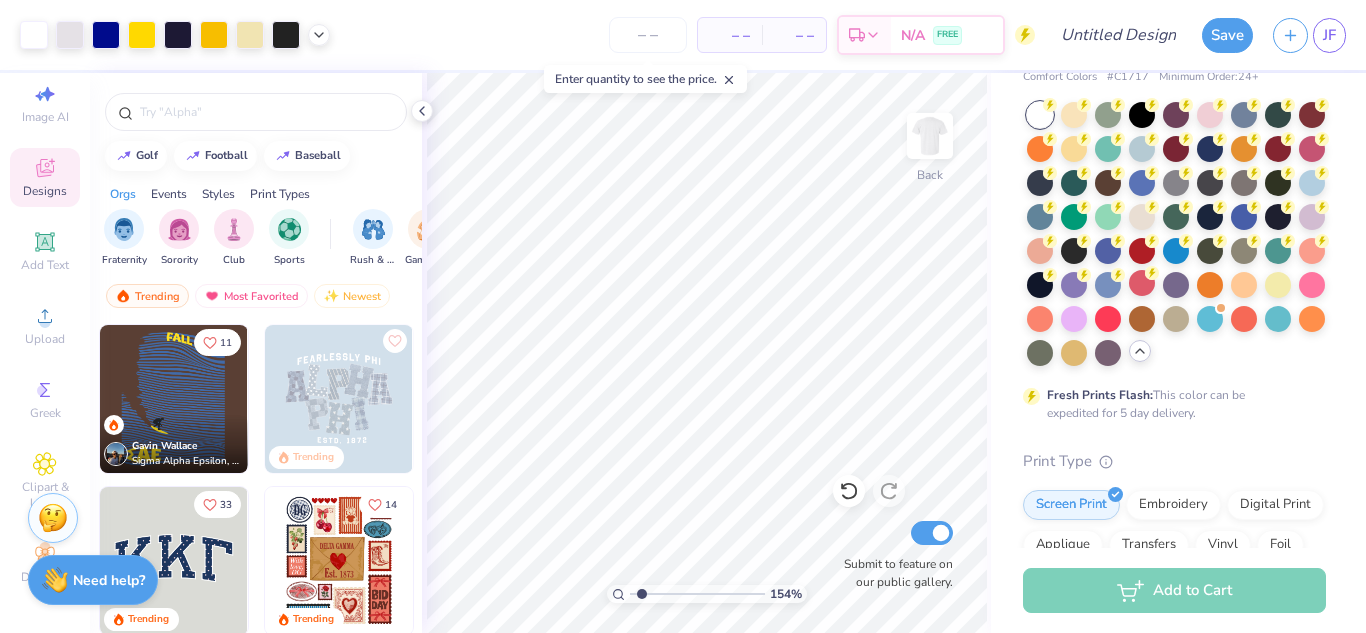 scroll, scrollTop: 0, scrollLeft: 0, axis: both 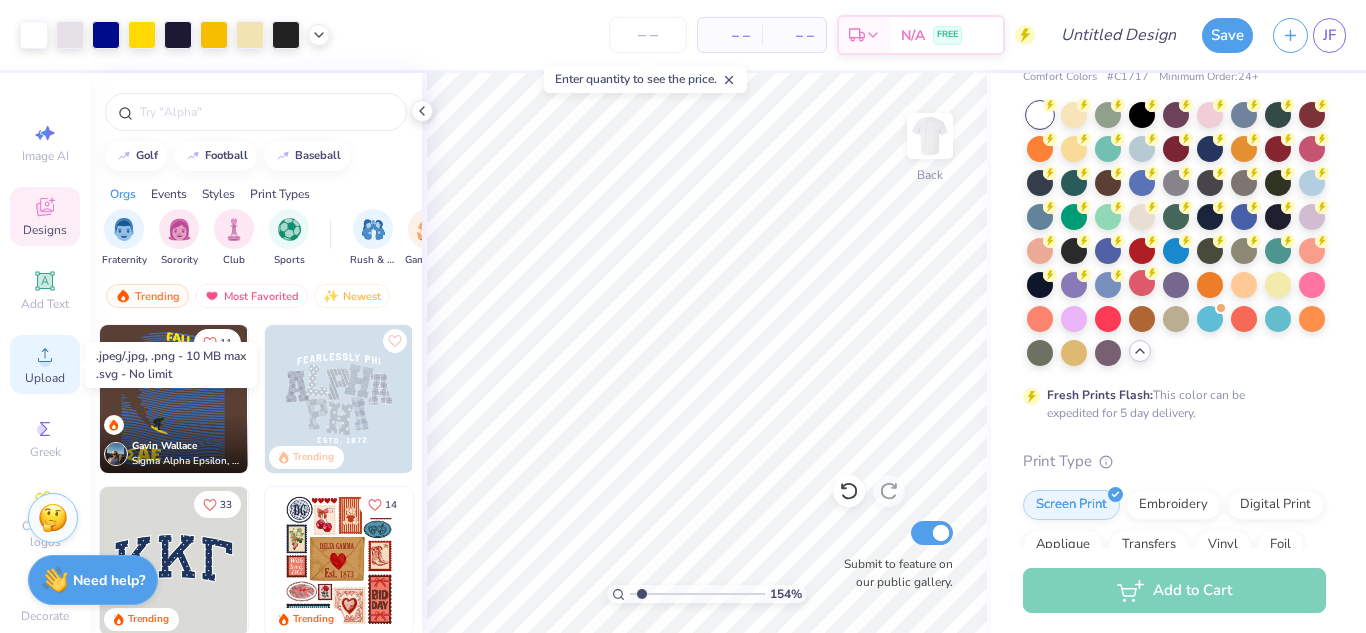 click on "Upload" at bounding box center [45, 364] 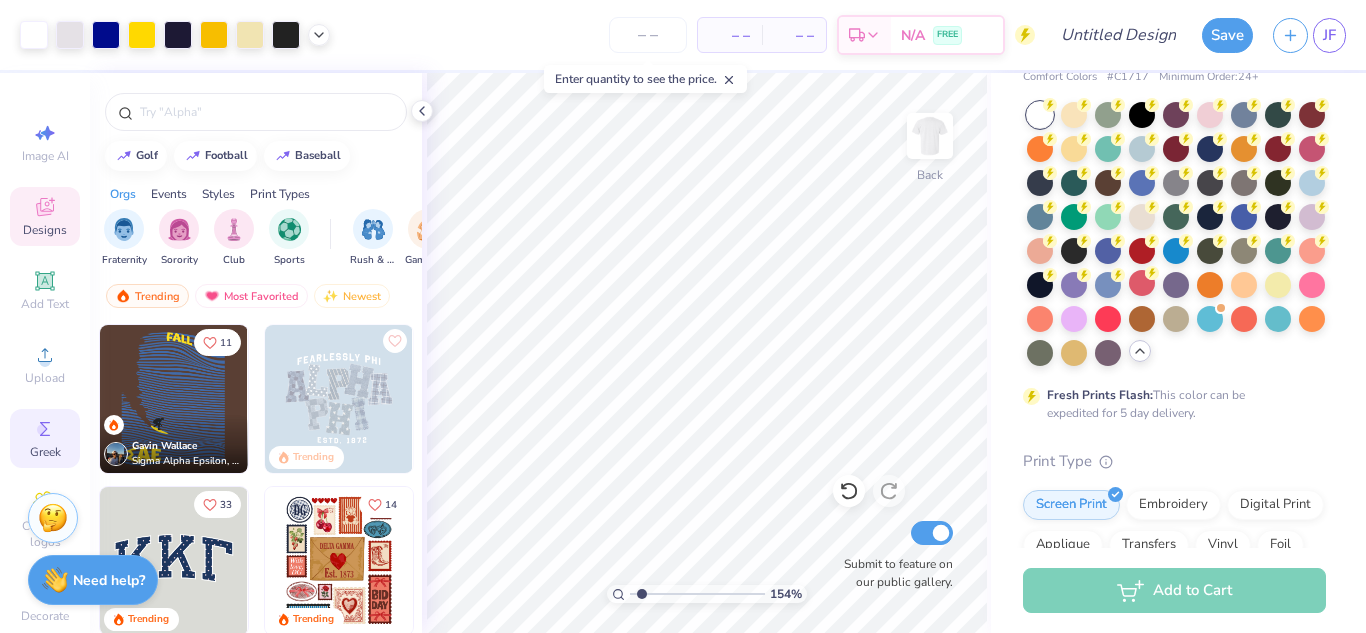 scroll, scrollTop: 54, scrollLeft: 0, axis: vertical 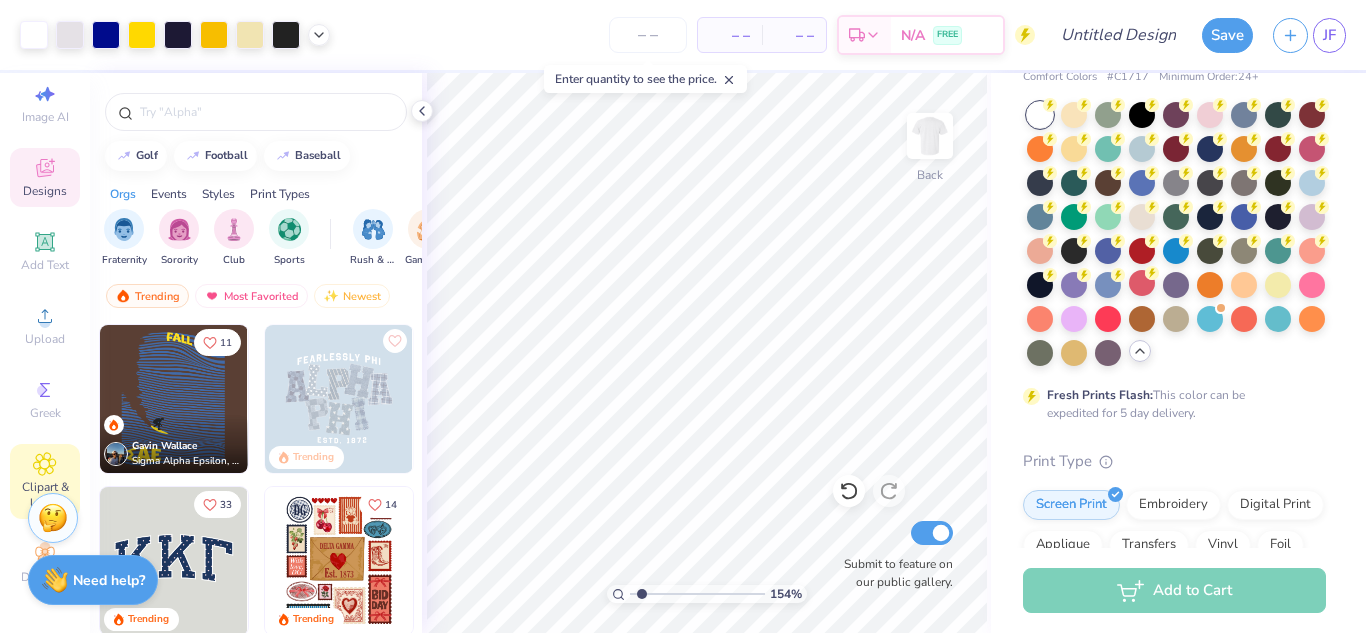 click on "Clipart & logos" at bounding box center [45, 481] 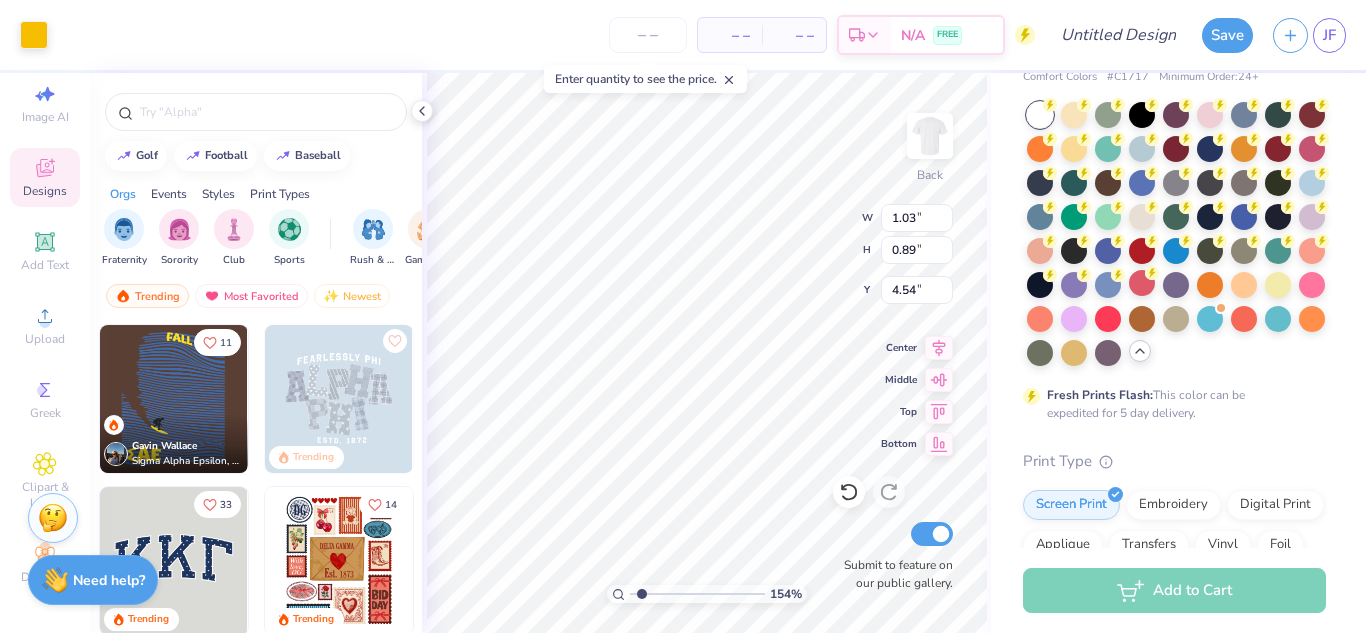 type on "1.53963195748636" 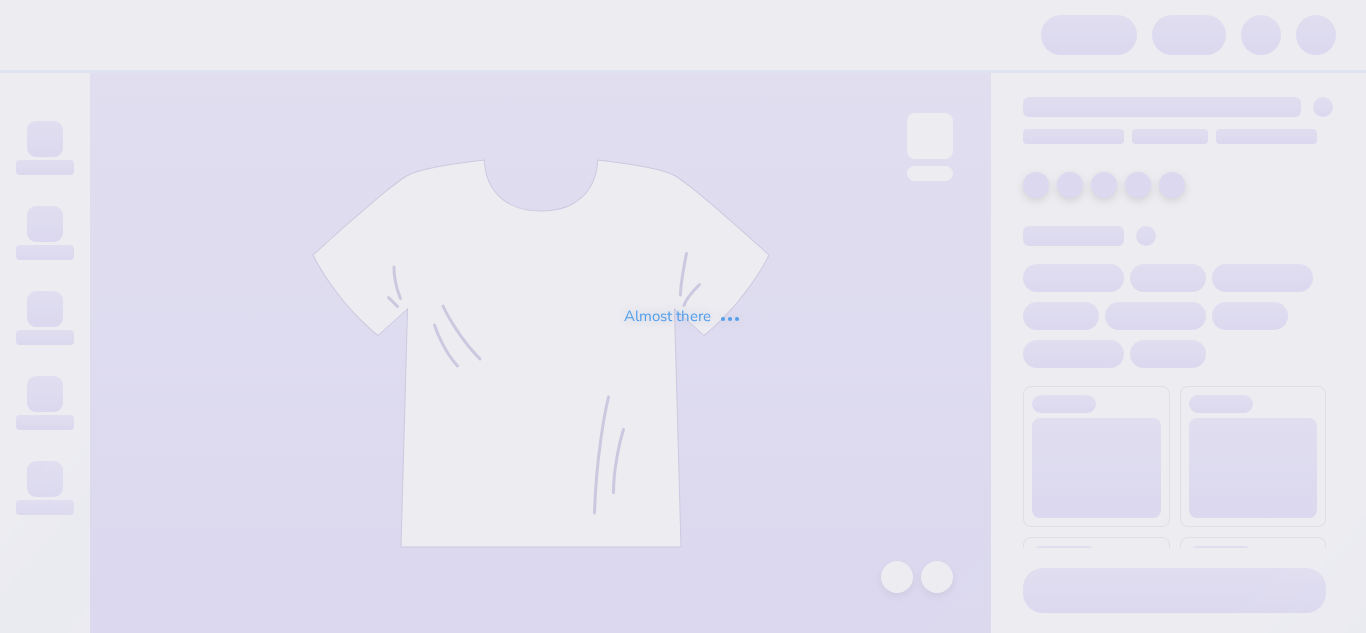 scroll, scrollTop: 0, scrollLeft: 0, axis: both 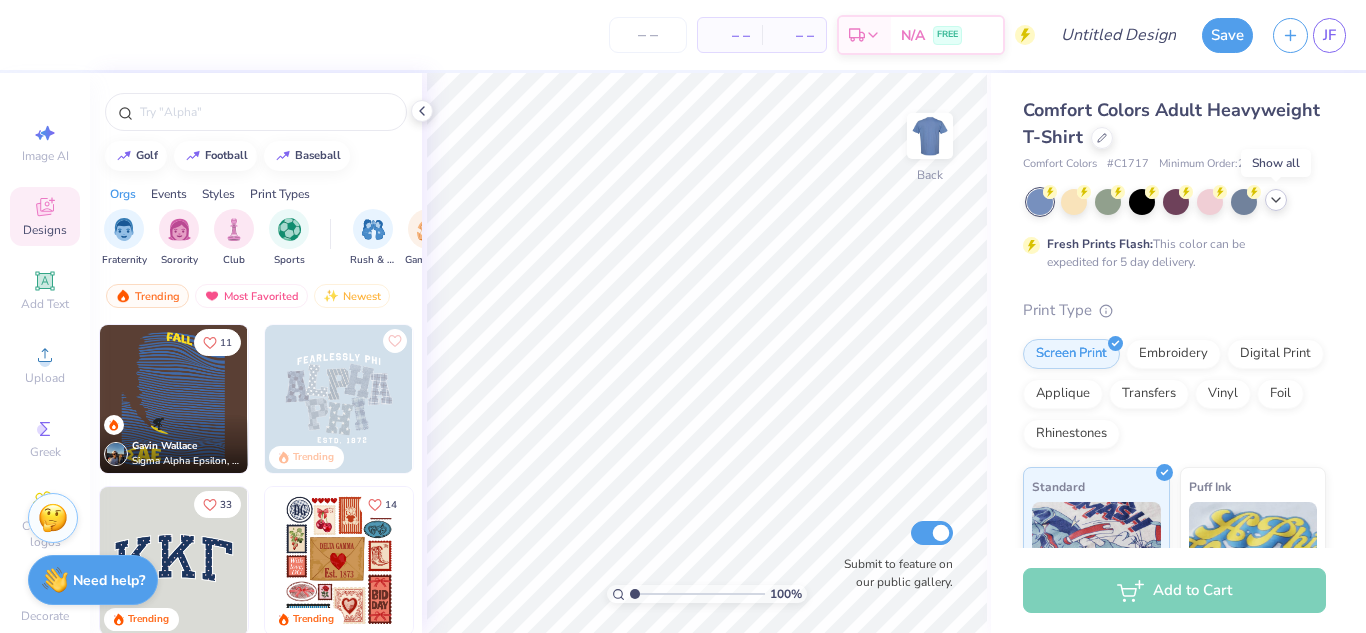 click at bounding box center (1276, 200) 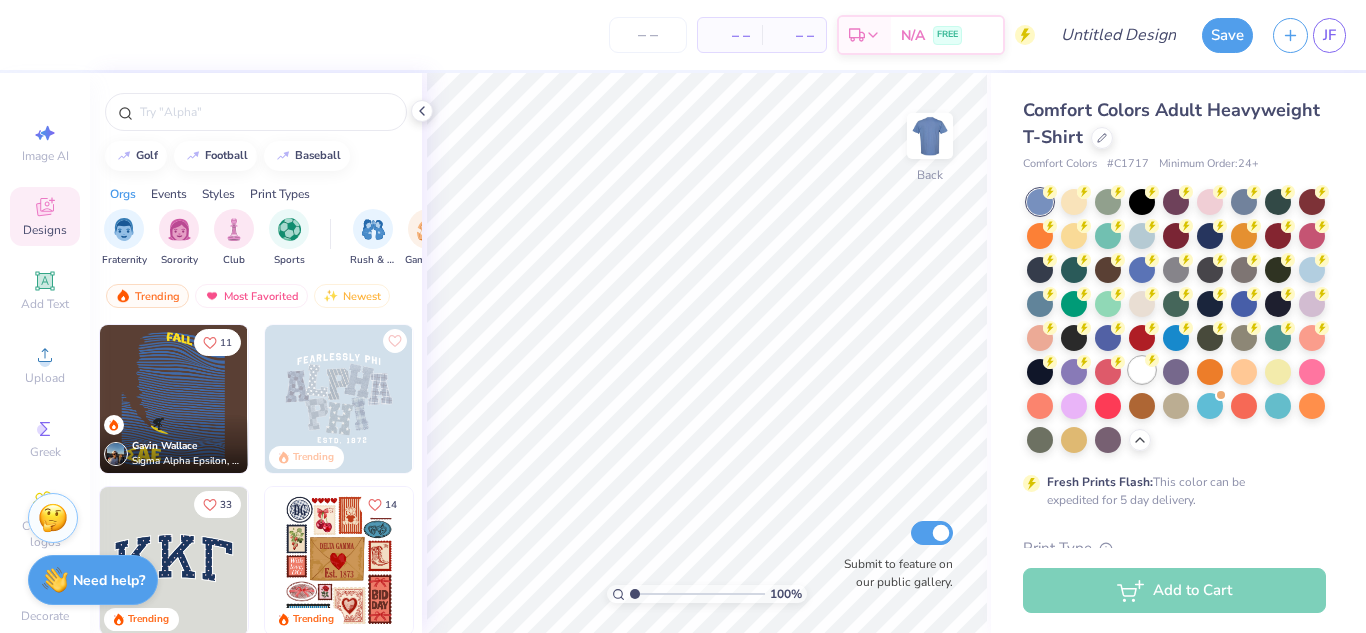 click at bounding box center (1142, 370) 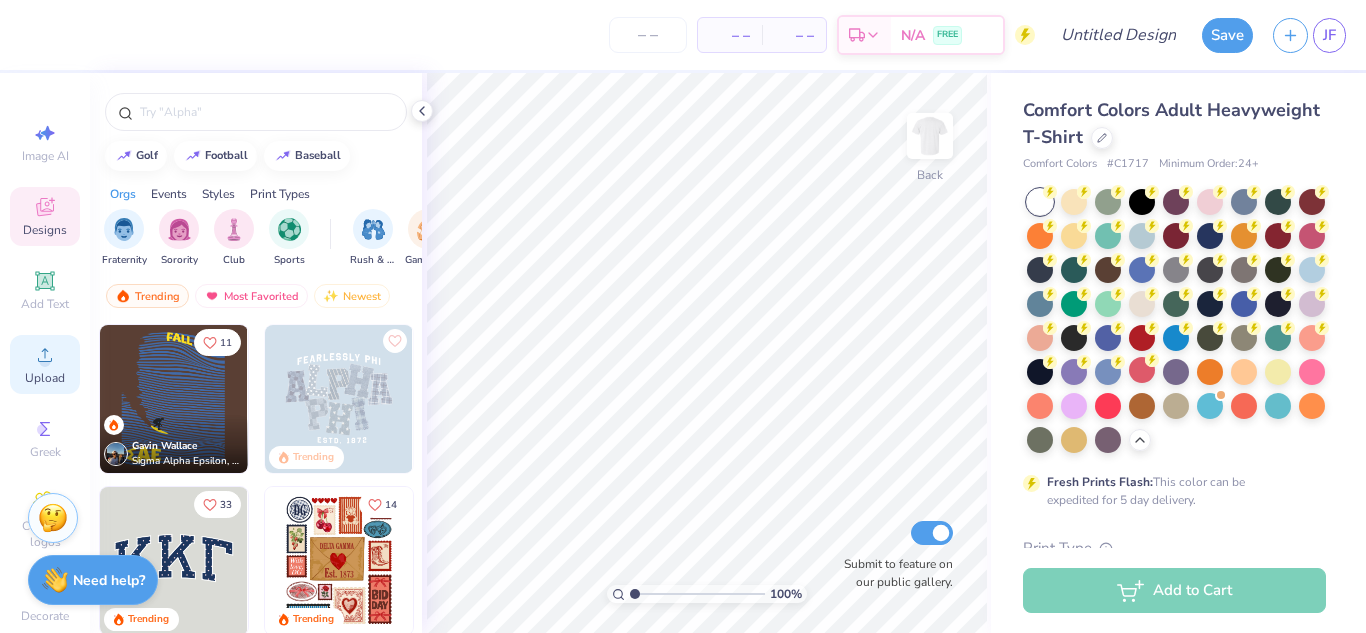 click 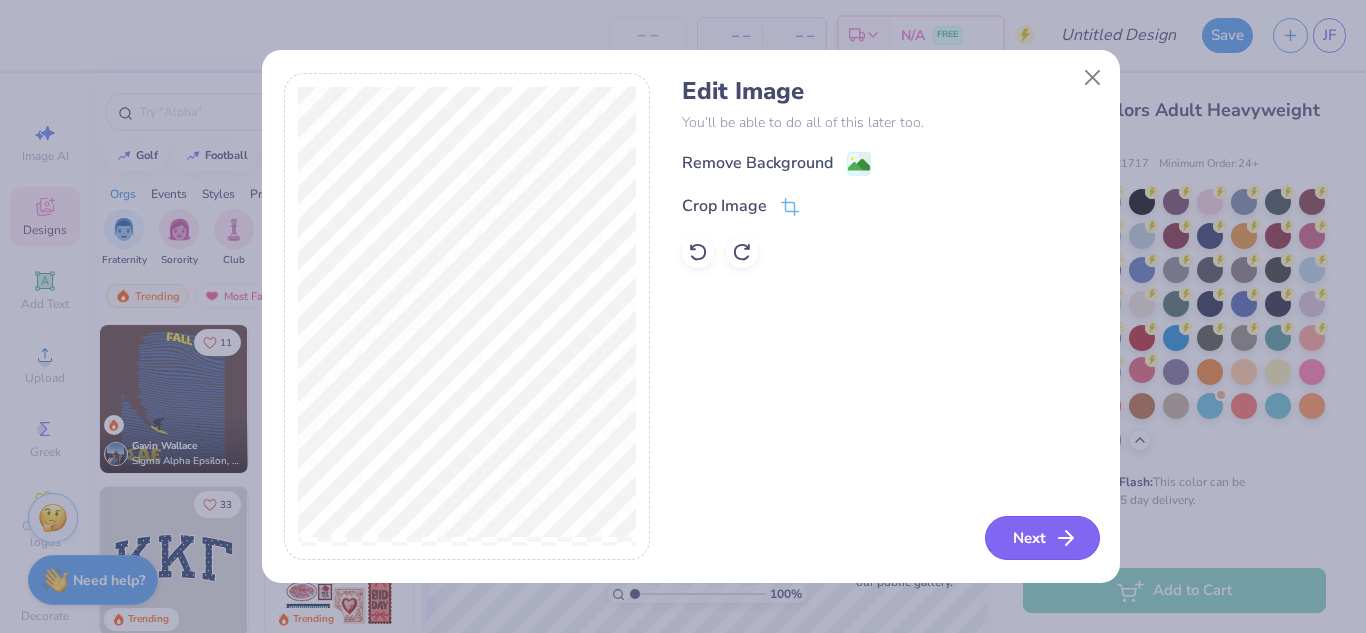 click on "Next" at bounding box center (1042, 538) 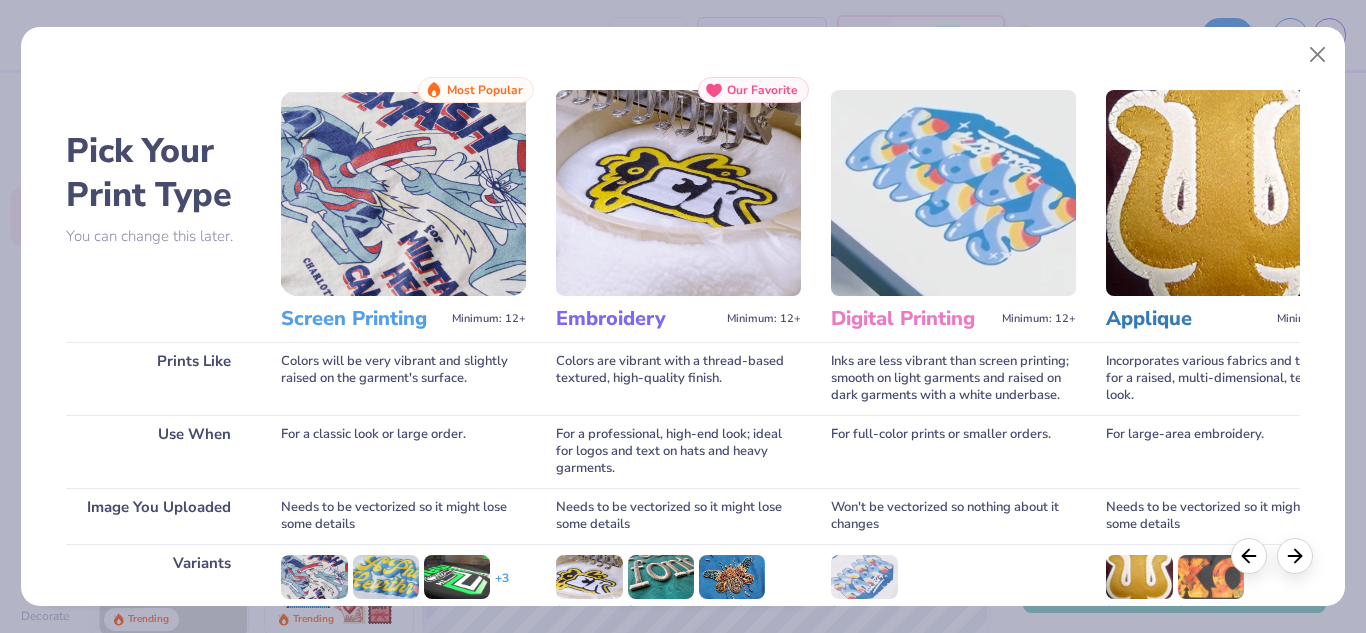 scroll, scrollTop: 264, scrollLeft: 0, axis: vertical 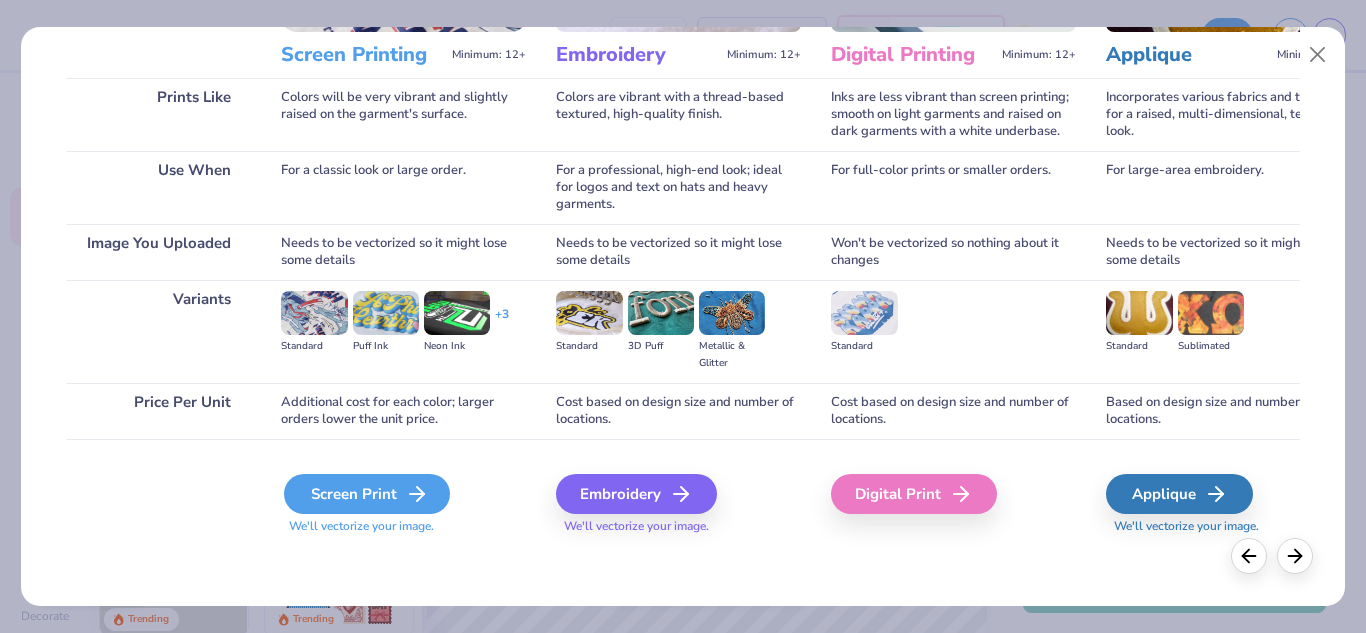 click on "Screen Print" at bounding box center [367, 494] 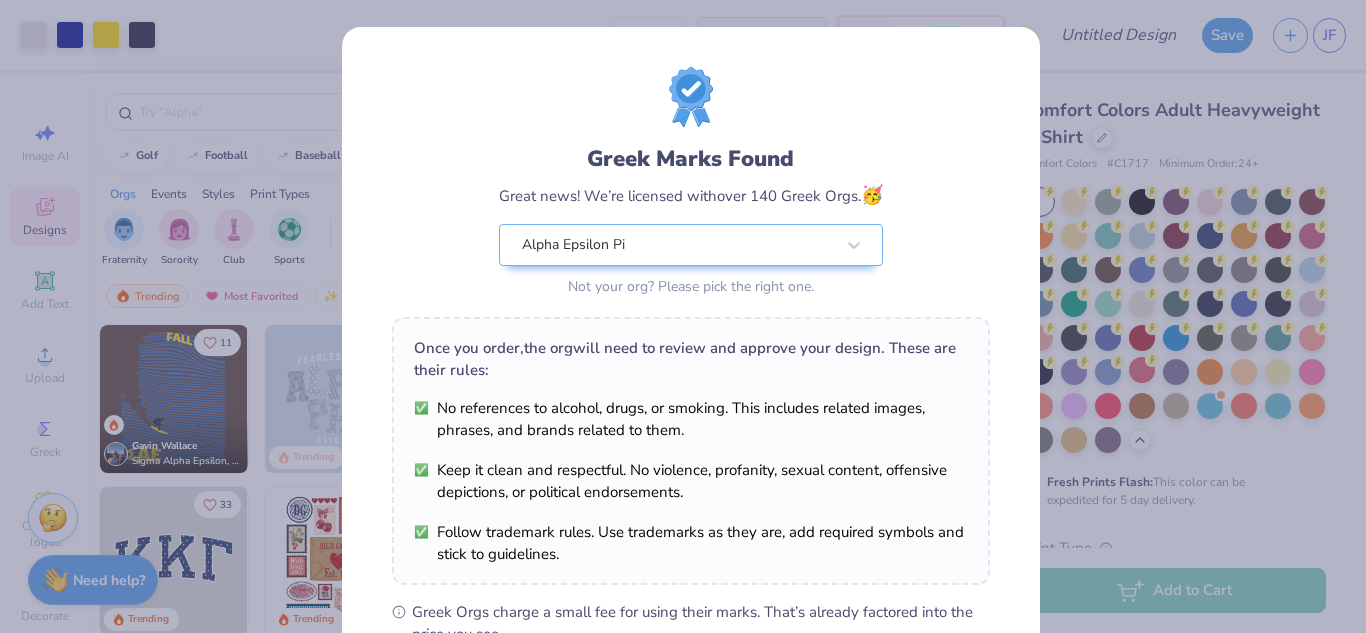 scroll, scrollTop: 304, scrollLeft: 0, axis: vertical 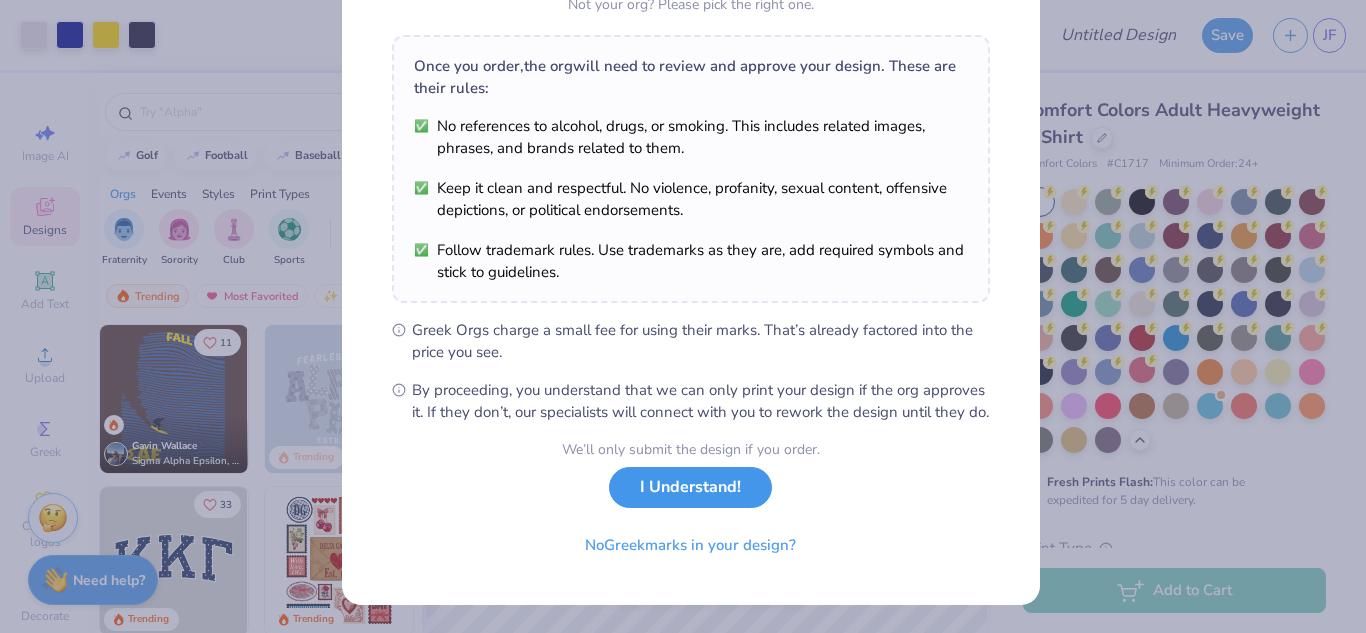 click on "I Understand!" at bounding box center [690, 487] 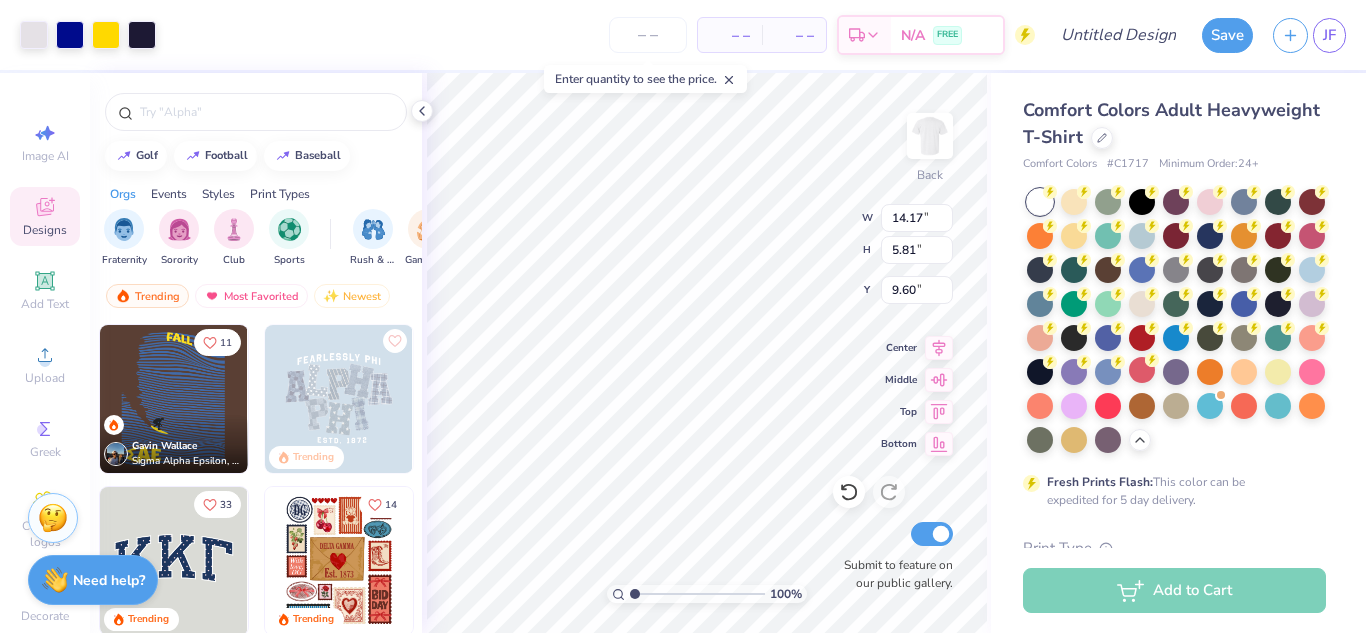 scroll, scrollTop: 10, scrollLeft: 0, axis: vertical 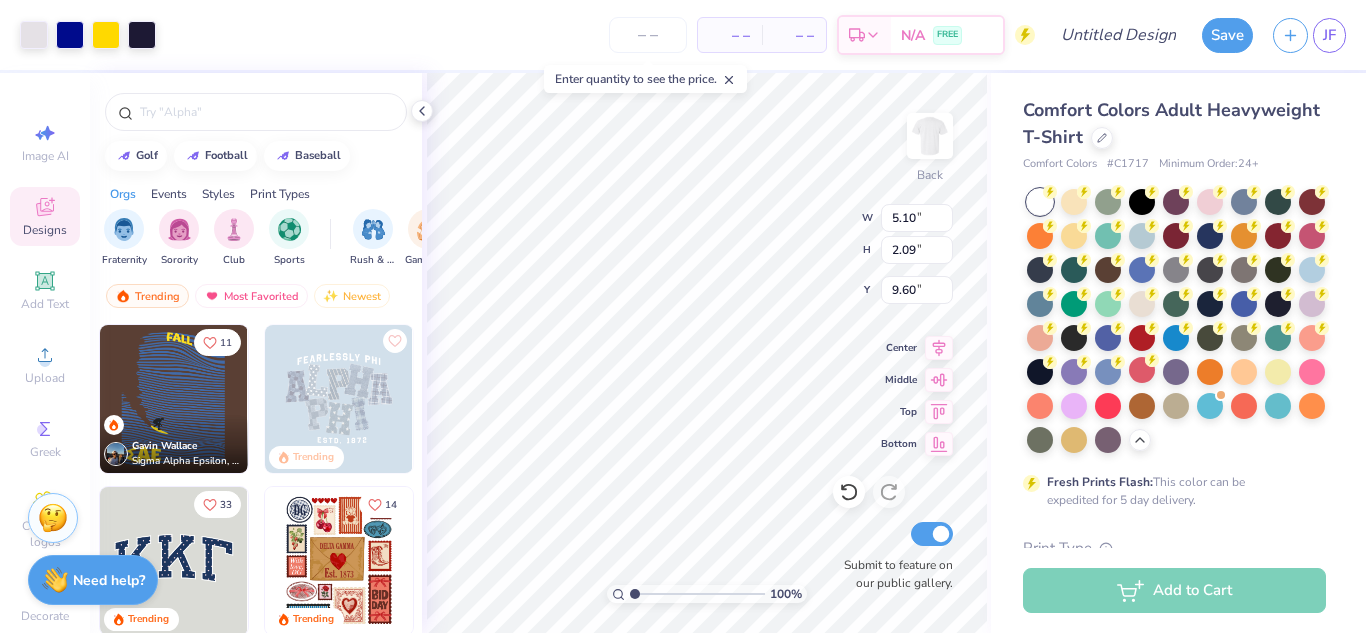 type on "5.10" 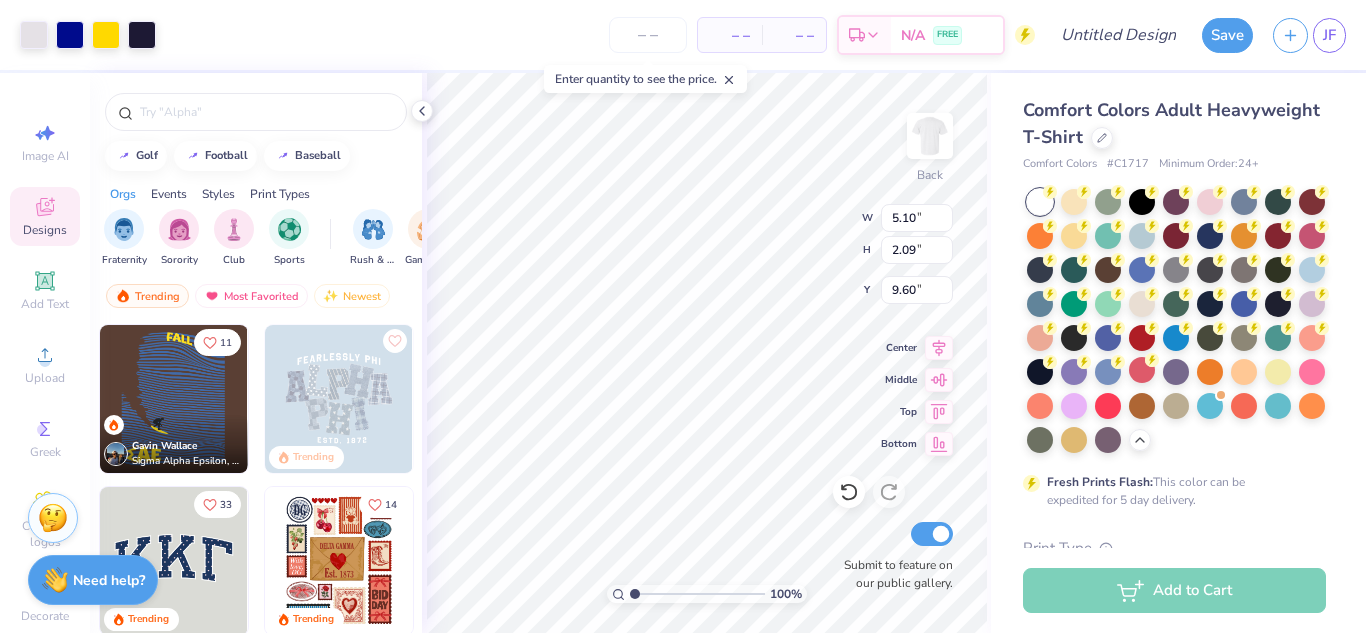 type on "2.09" 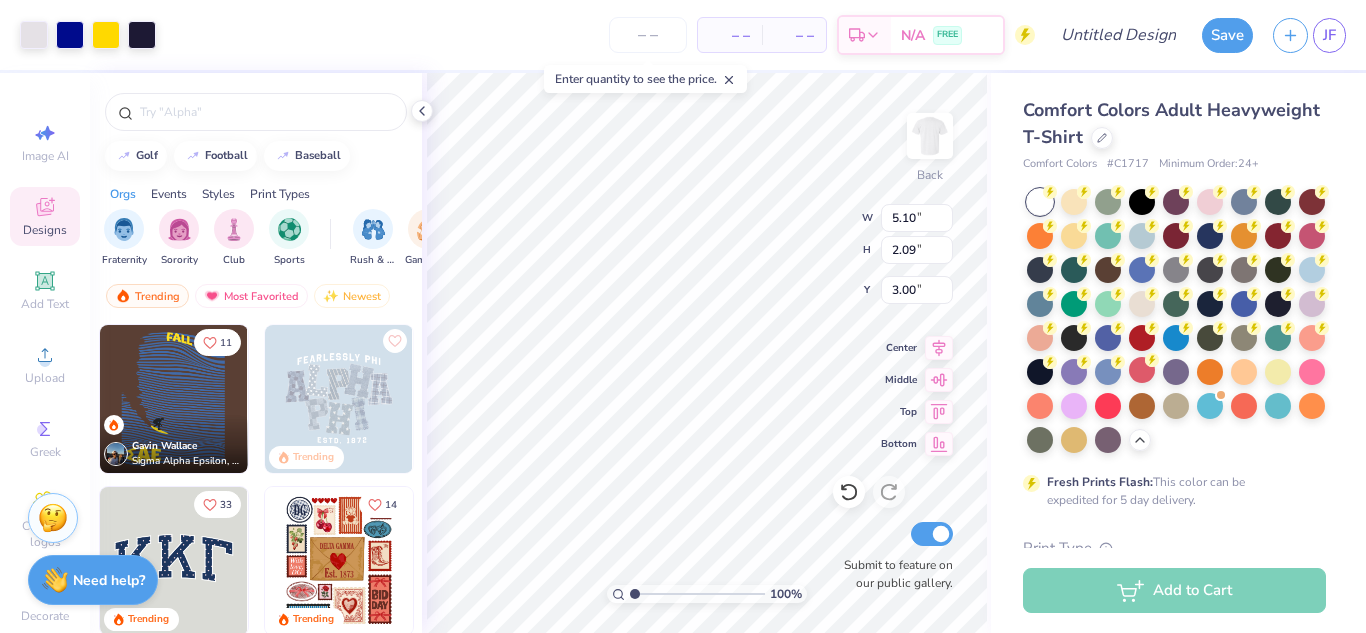 type on "3.00" 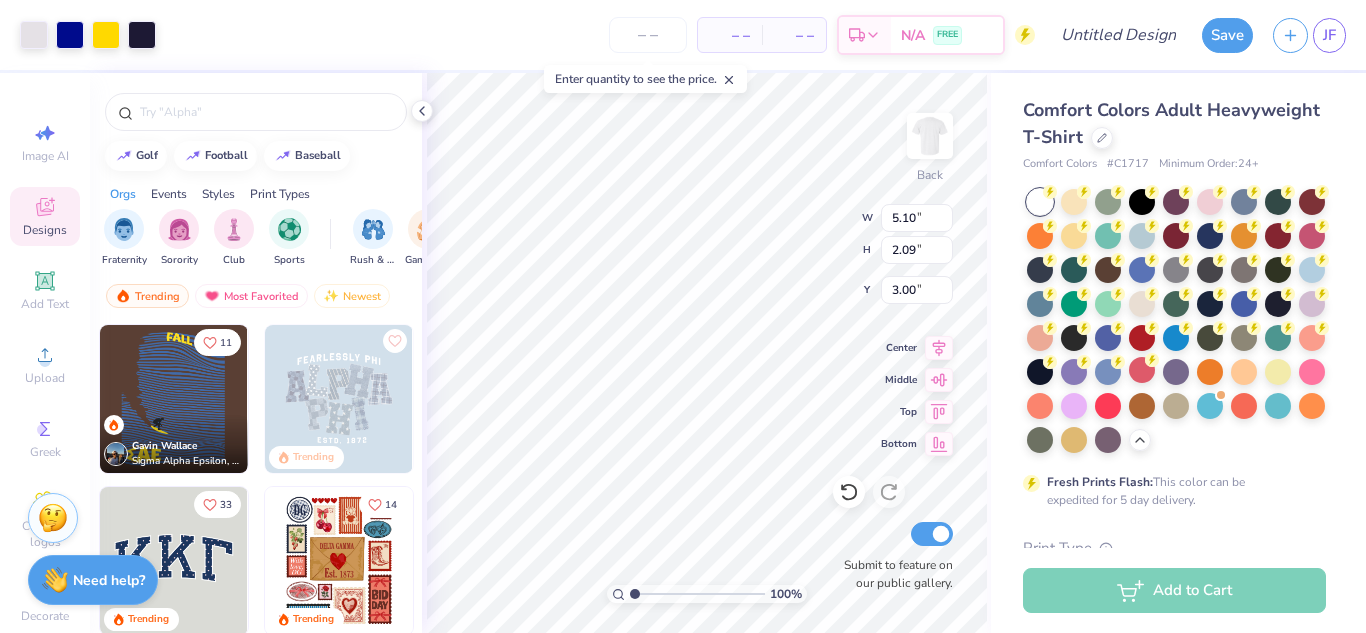 click on "Trending" at bounding box center [339, 399] 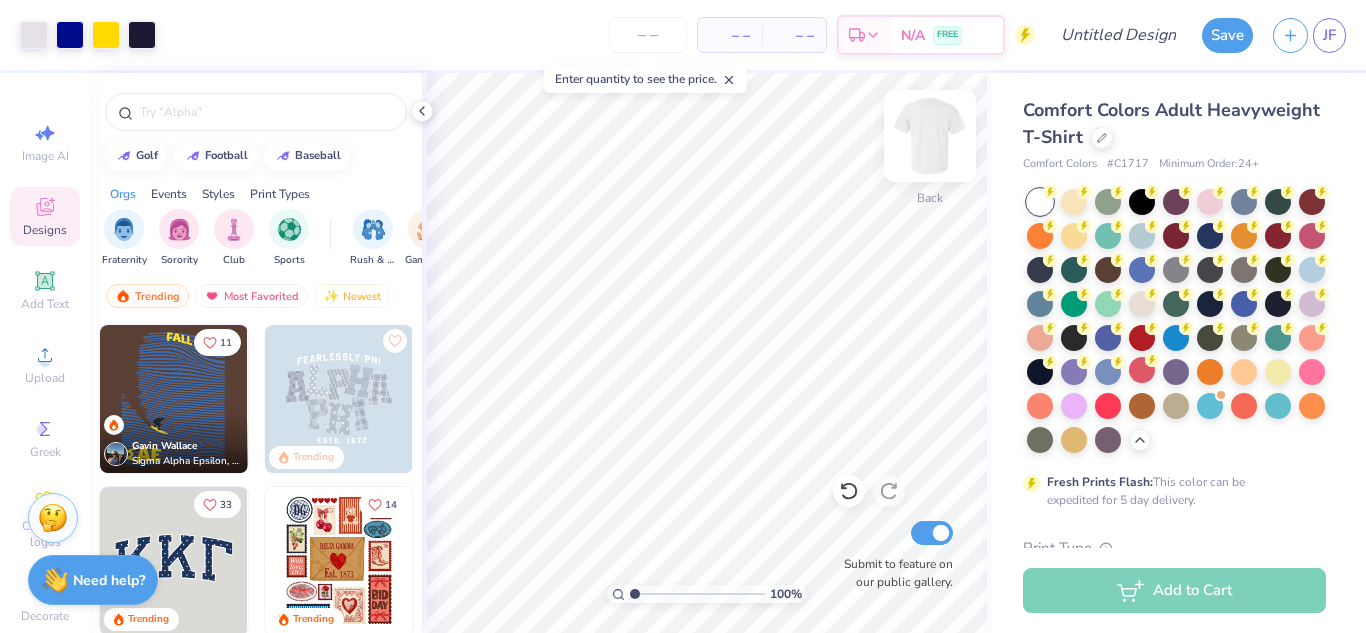 click at bounding box center [930, 136] 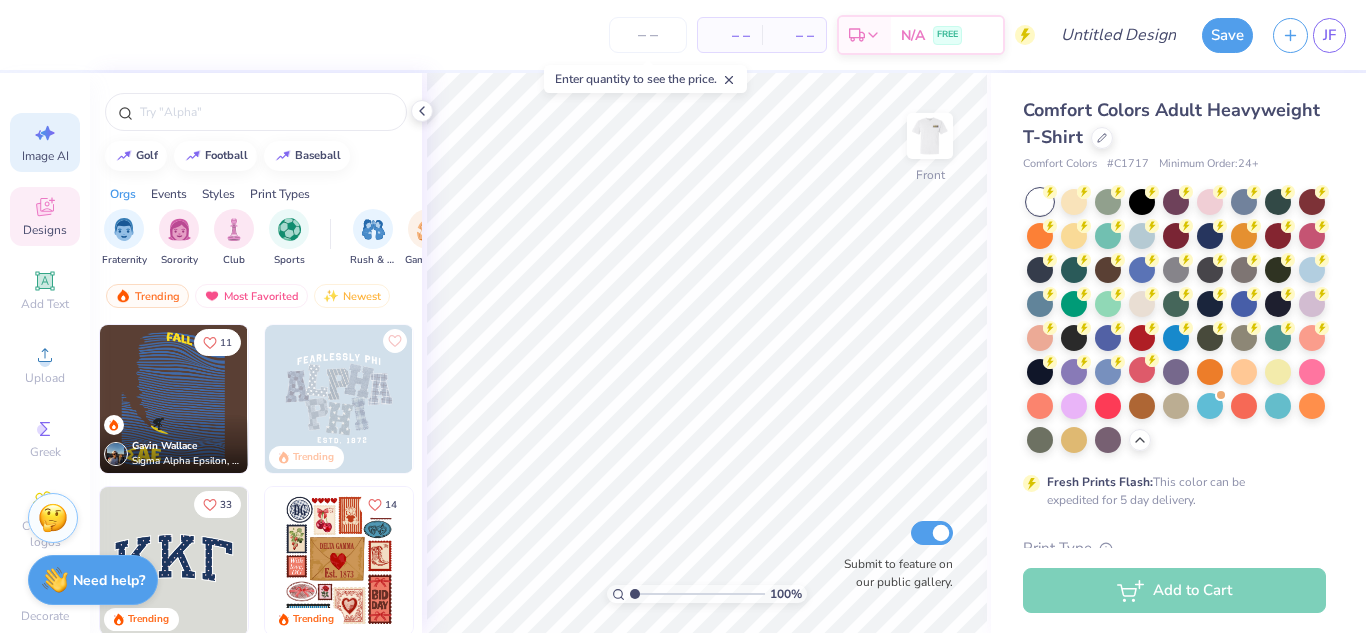 click on "Image AI" at bounding box center (45, 156) 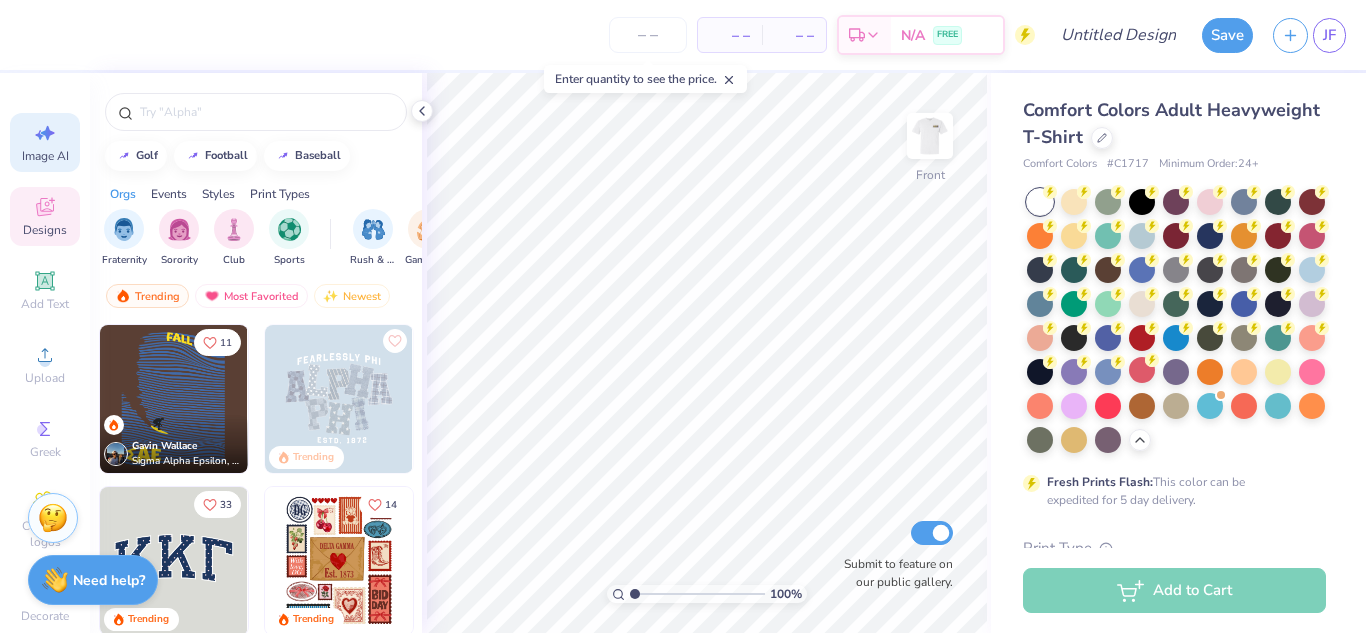 select on "4" 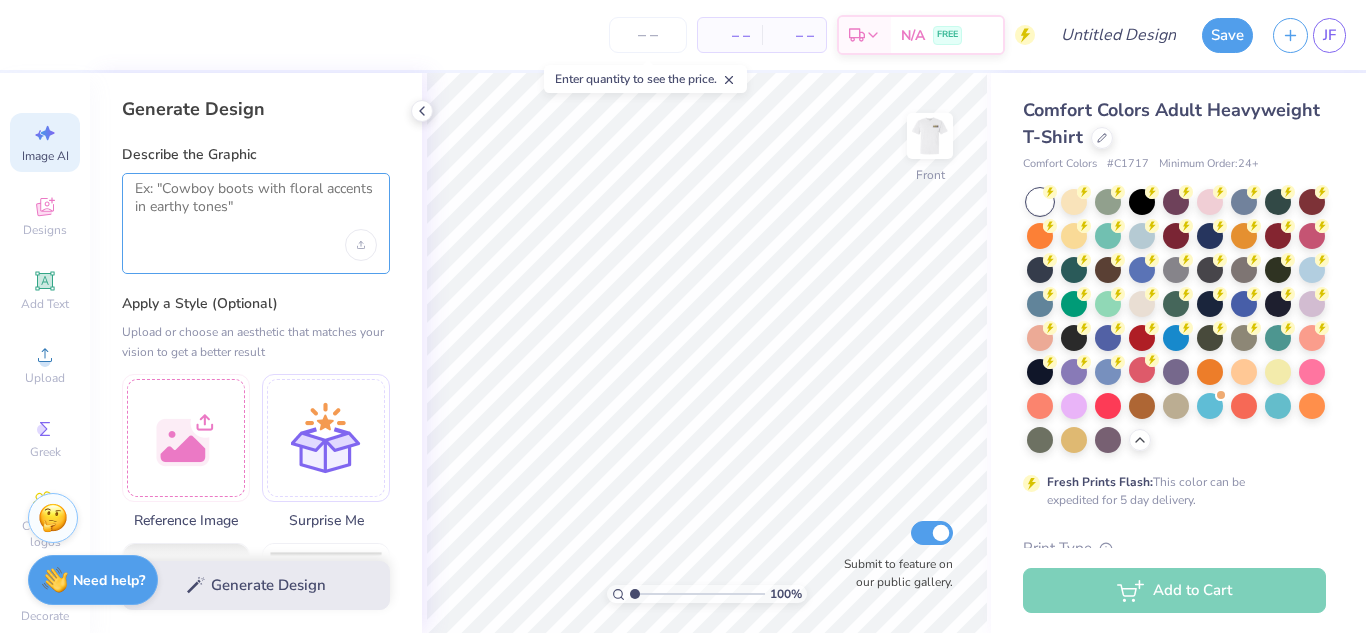 click at bounding box center [256, 205] 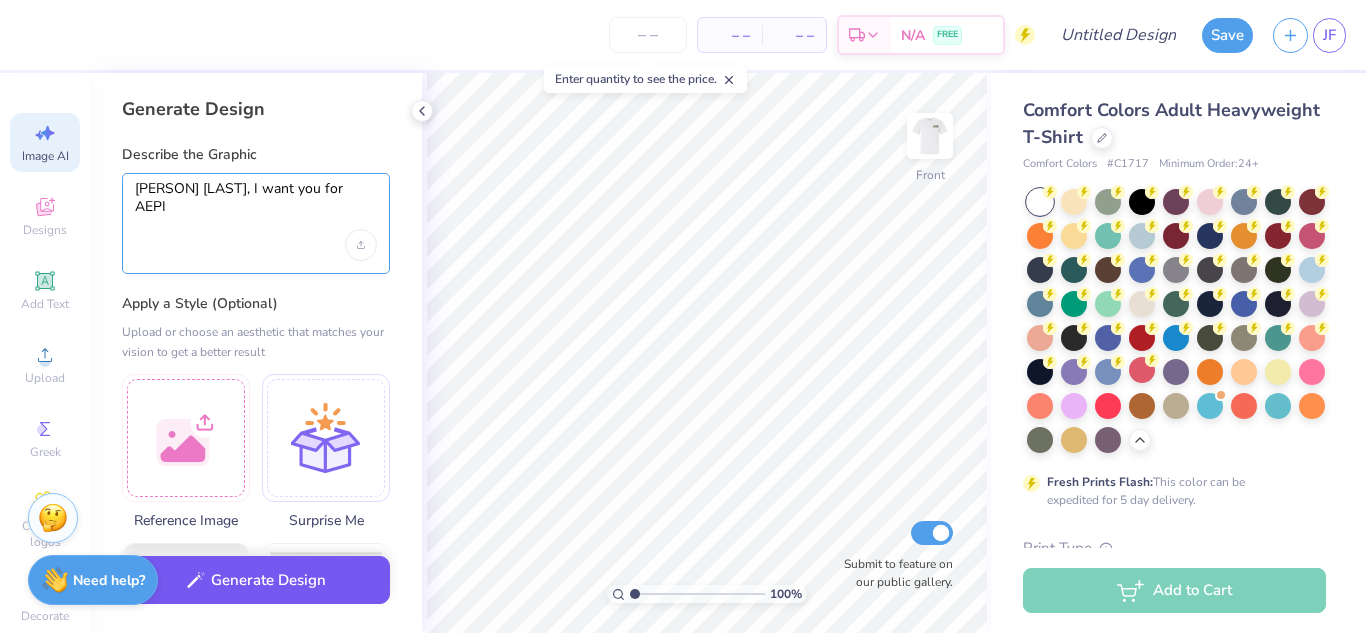 type on "uncle sam, I want you for AEPI" 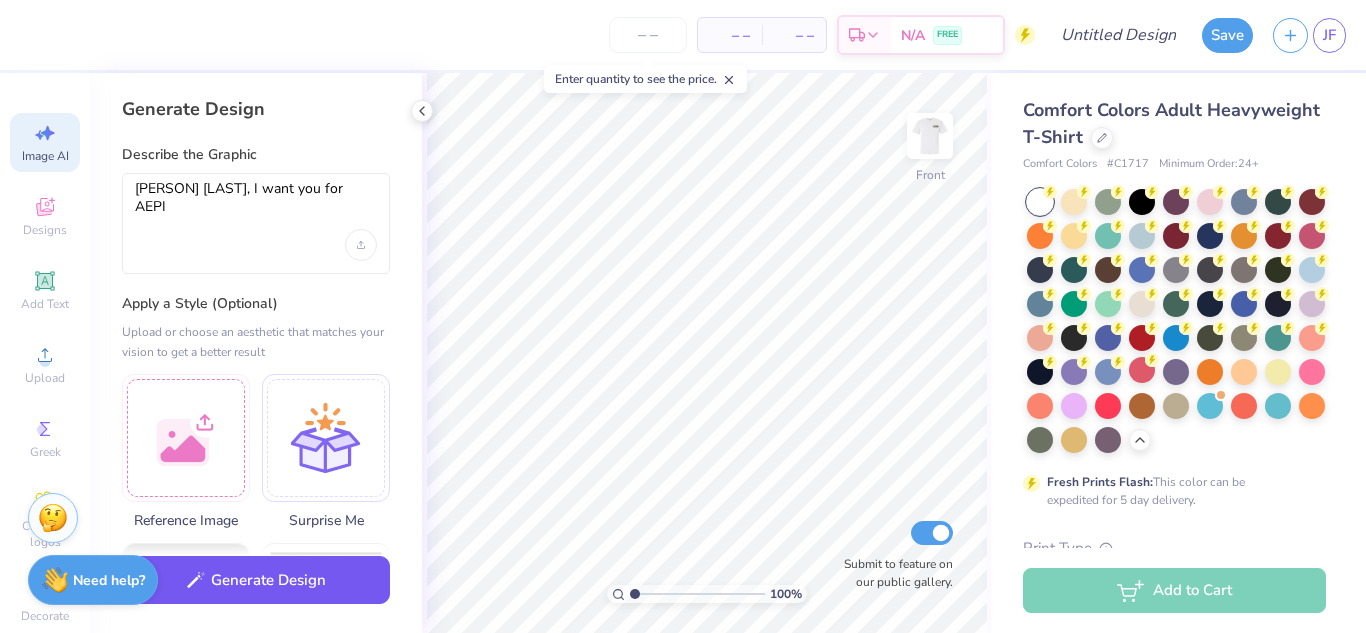click on "Generate Design" at bounding box center [256, 580] 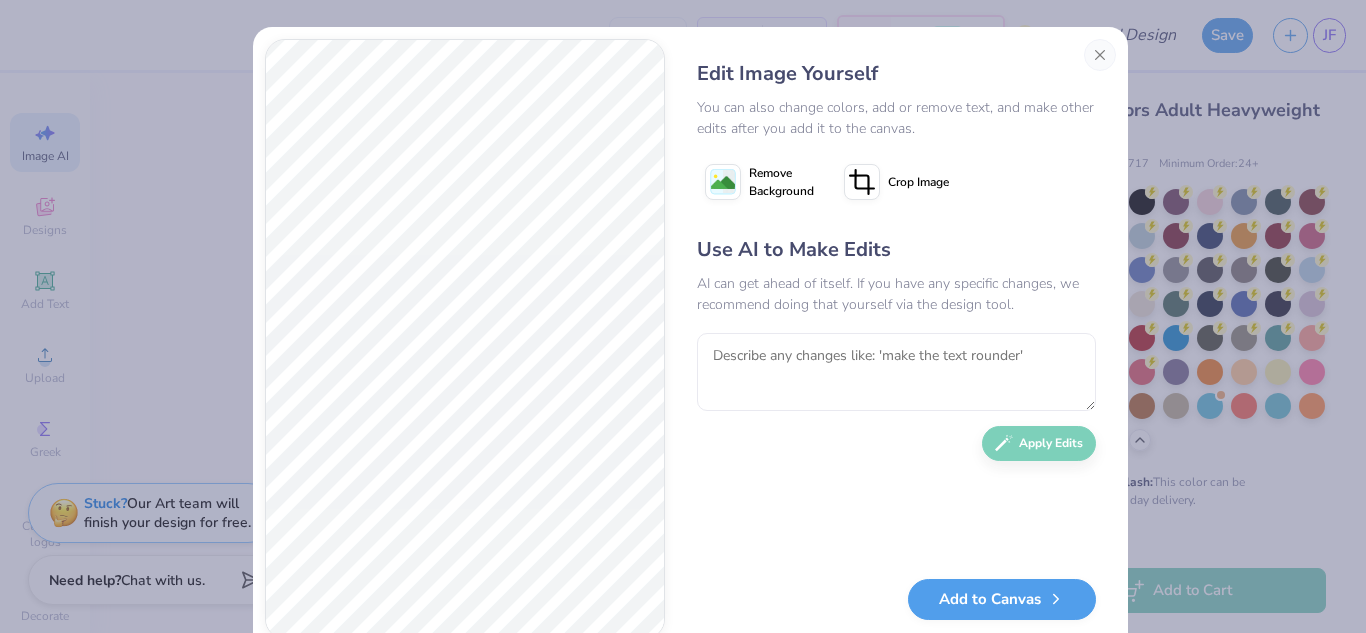 scroll, scrollTop: 0, scrollLeft: 0, axis: both 